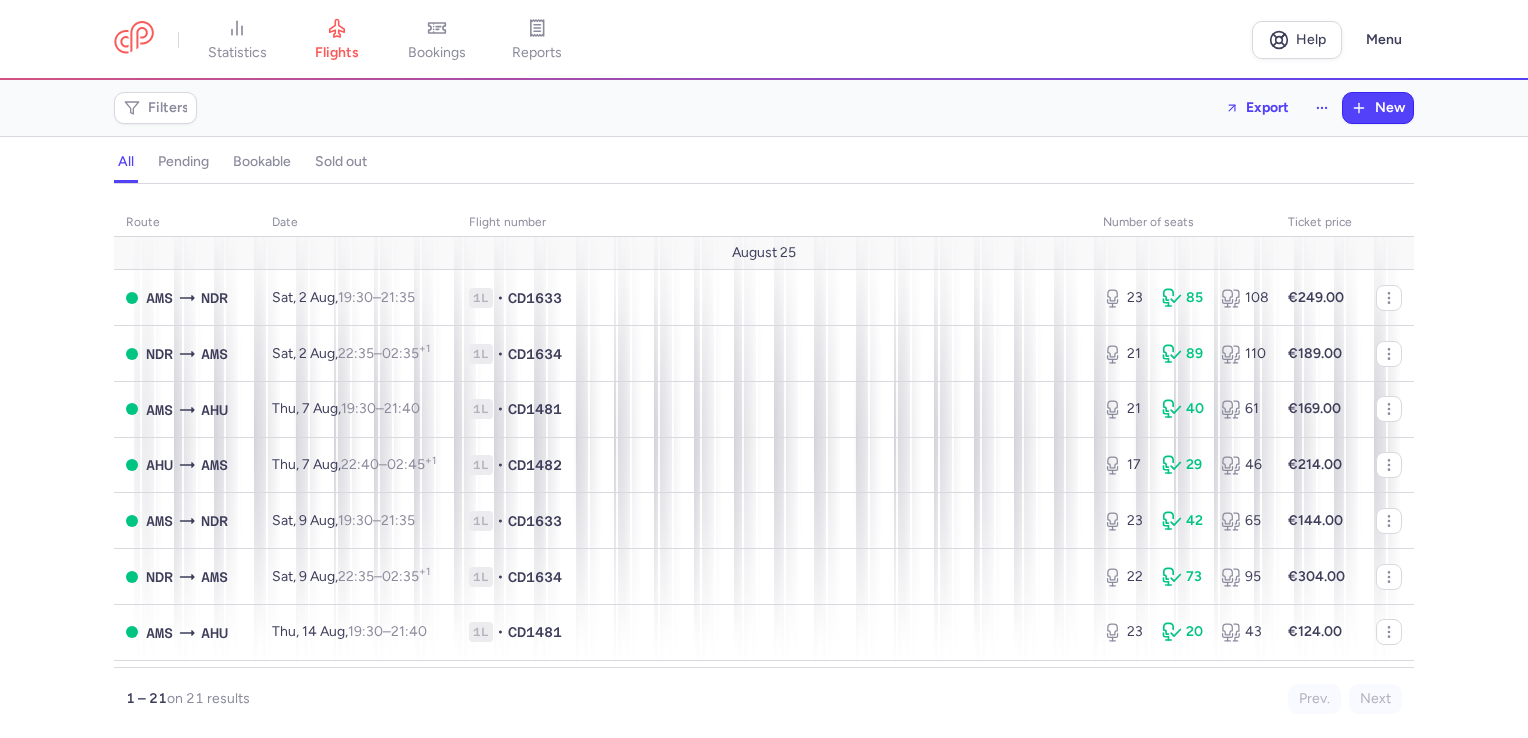 scroll, scrollTop: 0, scrollLeft: 0, axis: both 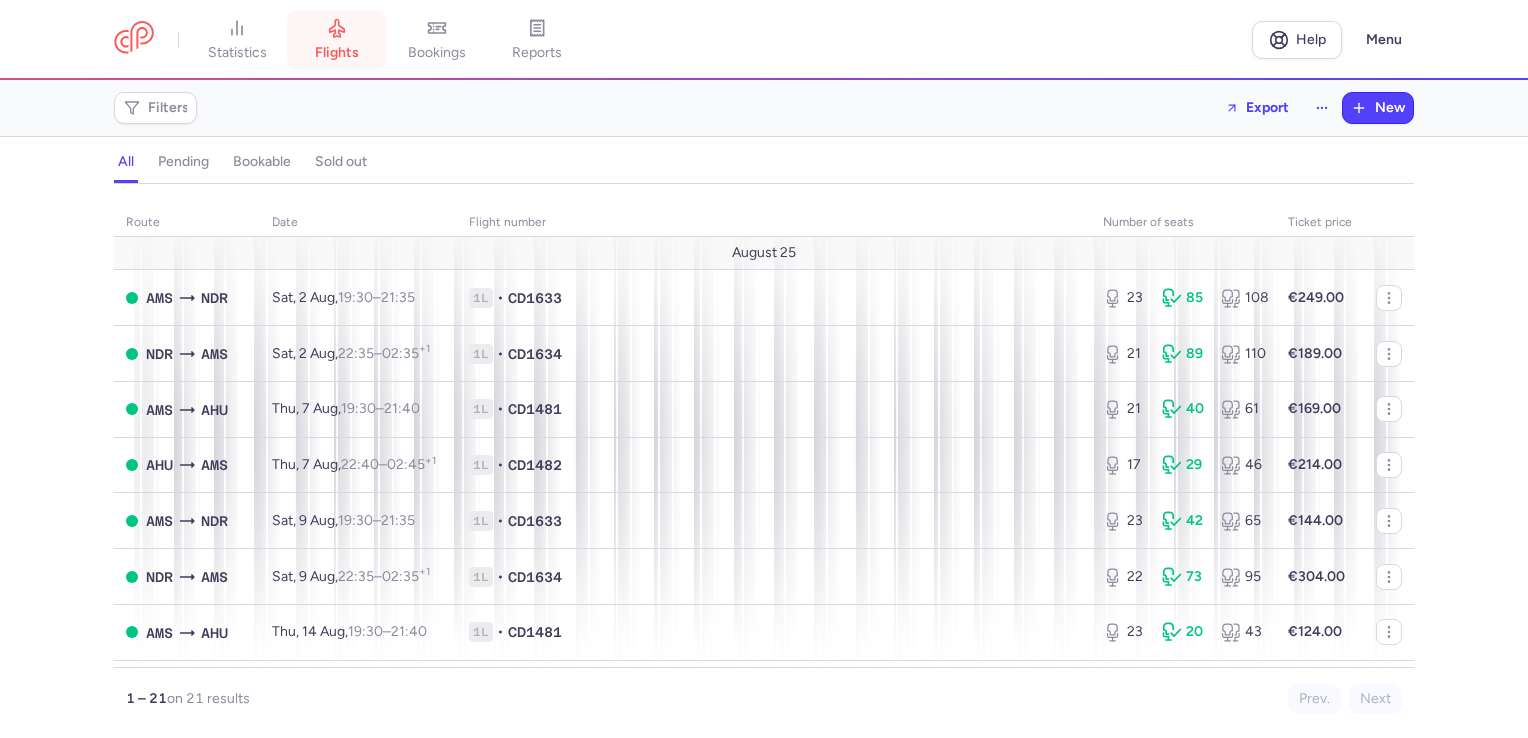 click on "flights" at bounding box center [337, 53] 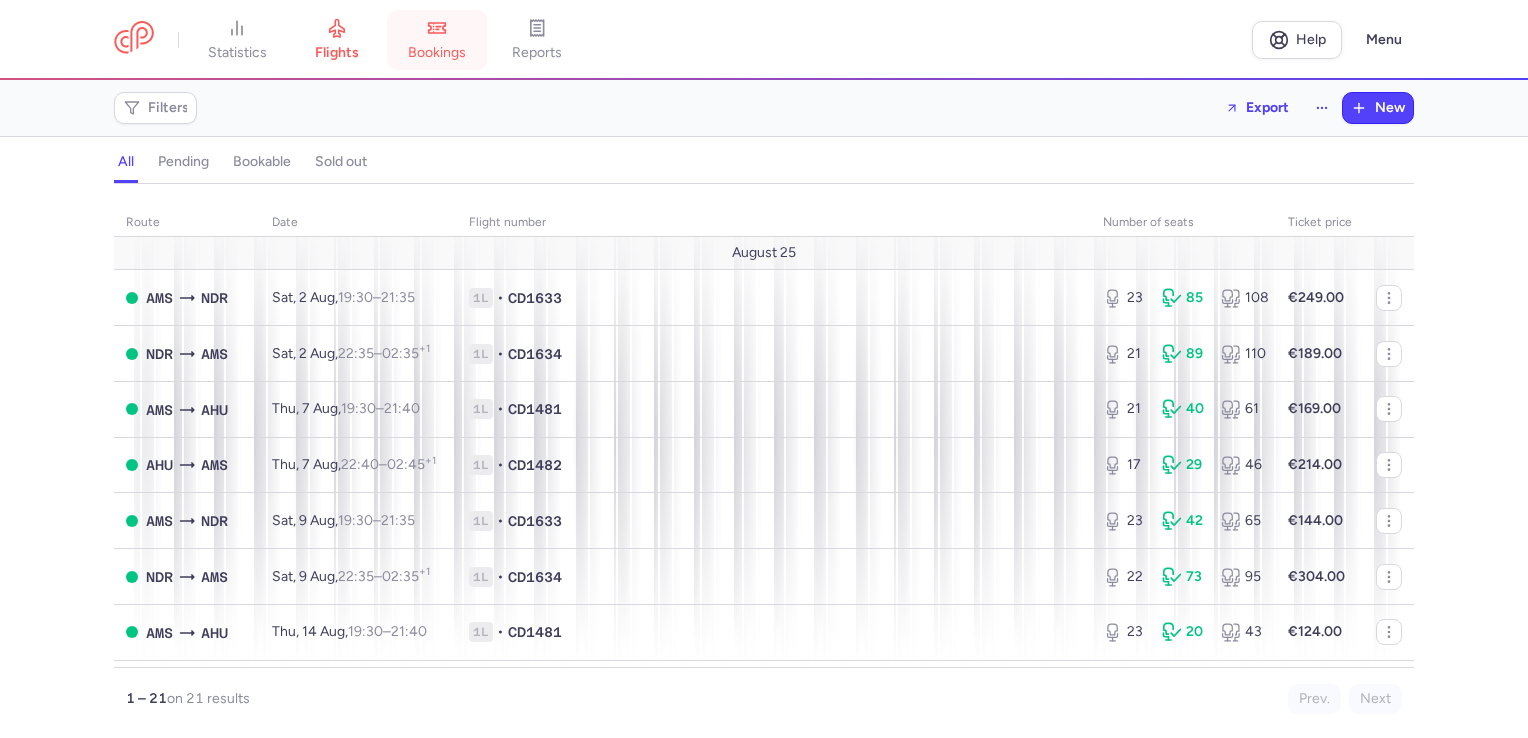 click on "bookings" at bounding box center [437, 53] 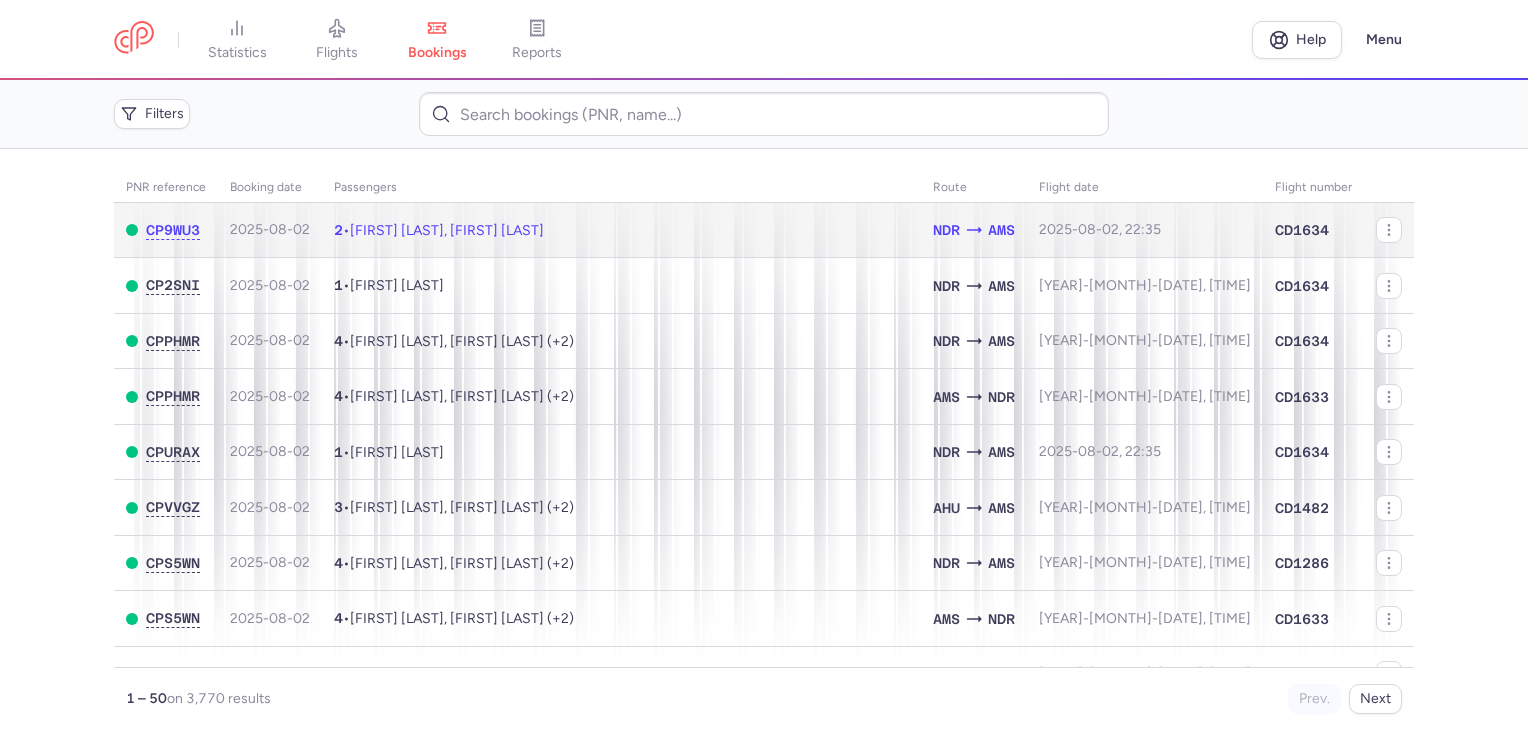 click on "NDR" at bounding box center [946, 230] 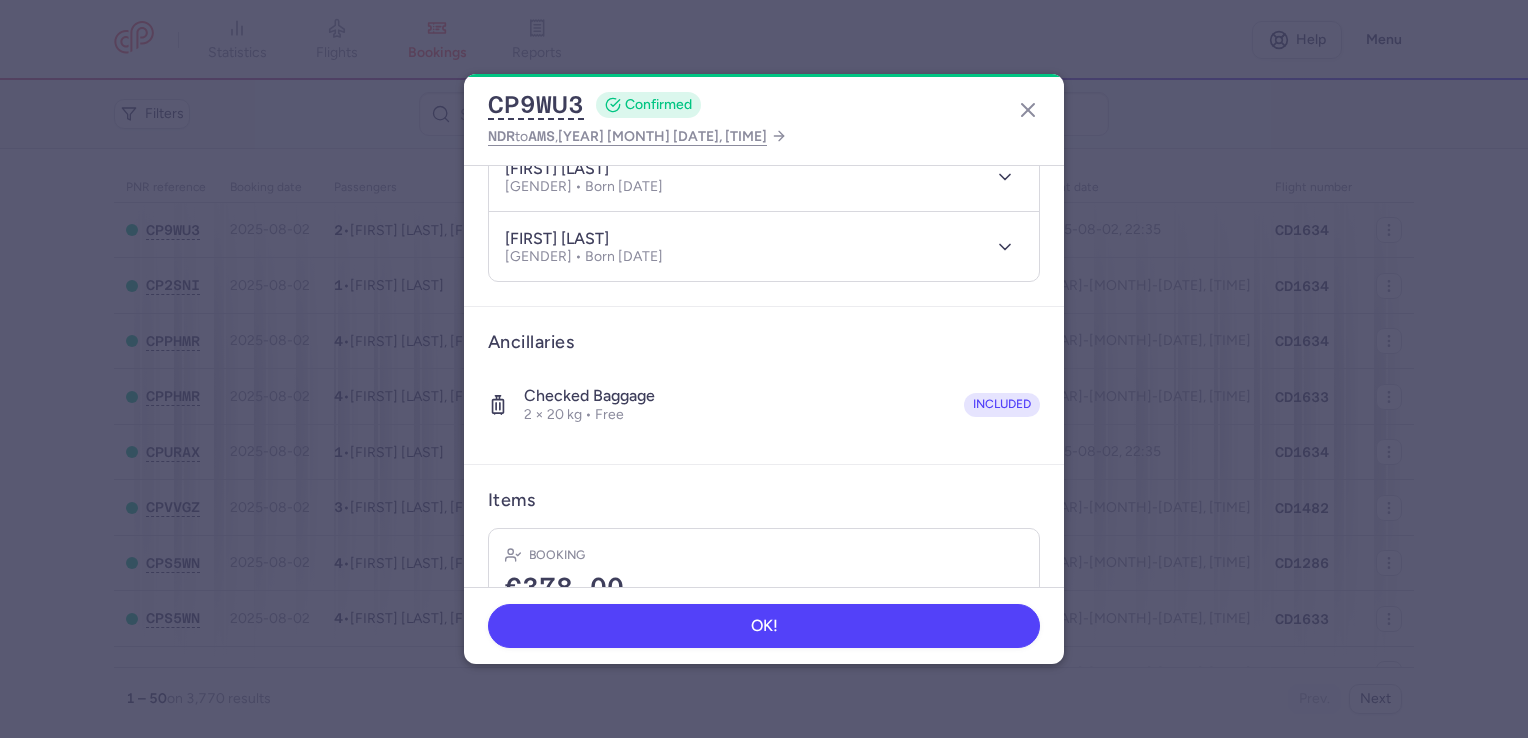 scroll, scrollTop: 387, scrollLeft: 0, axis: vertical 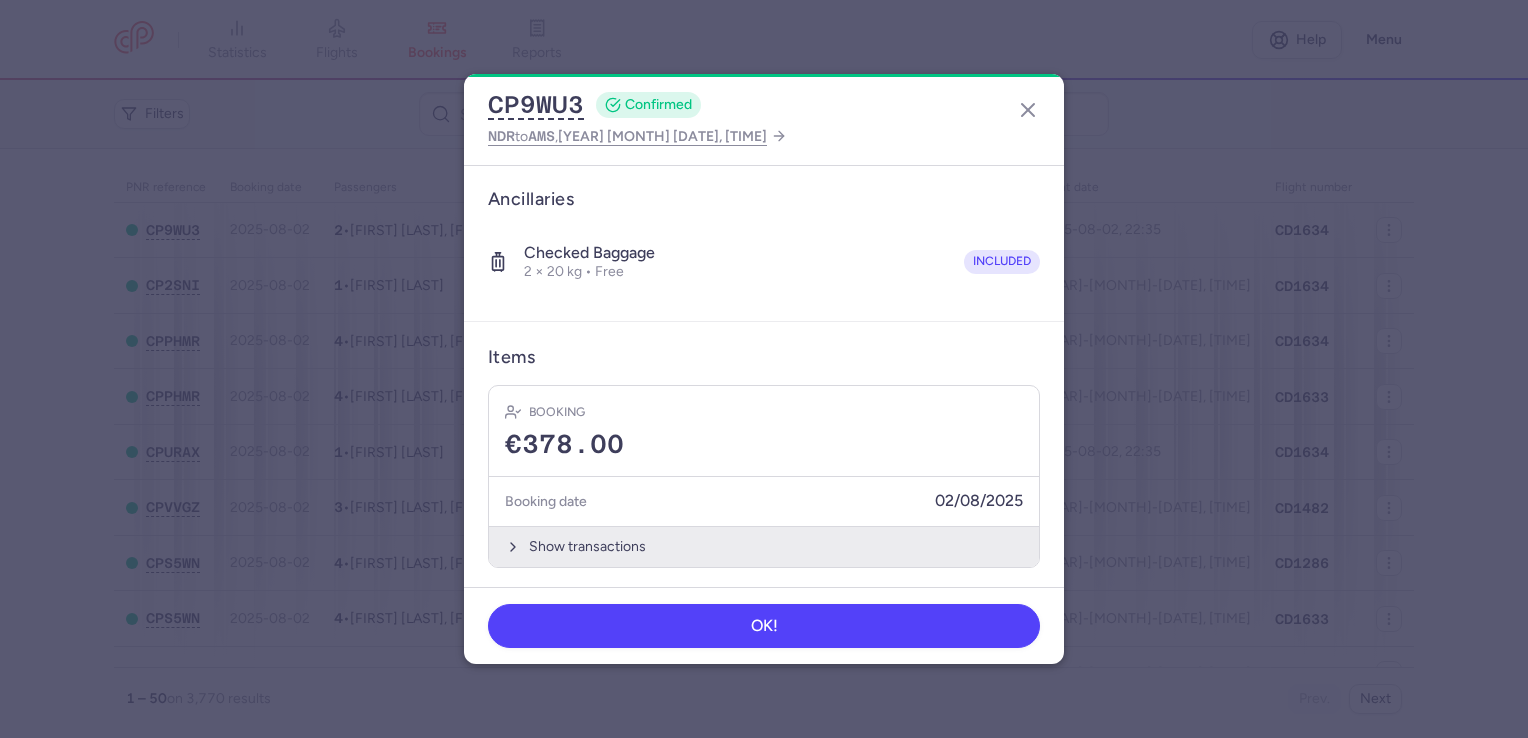click on "Show transactions" at bounding box center [764, 546] 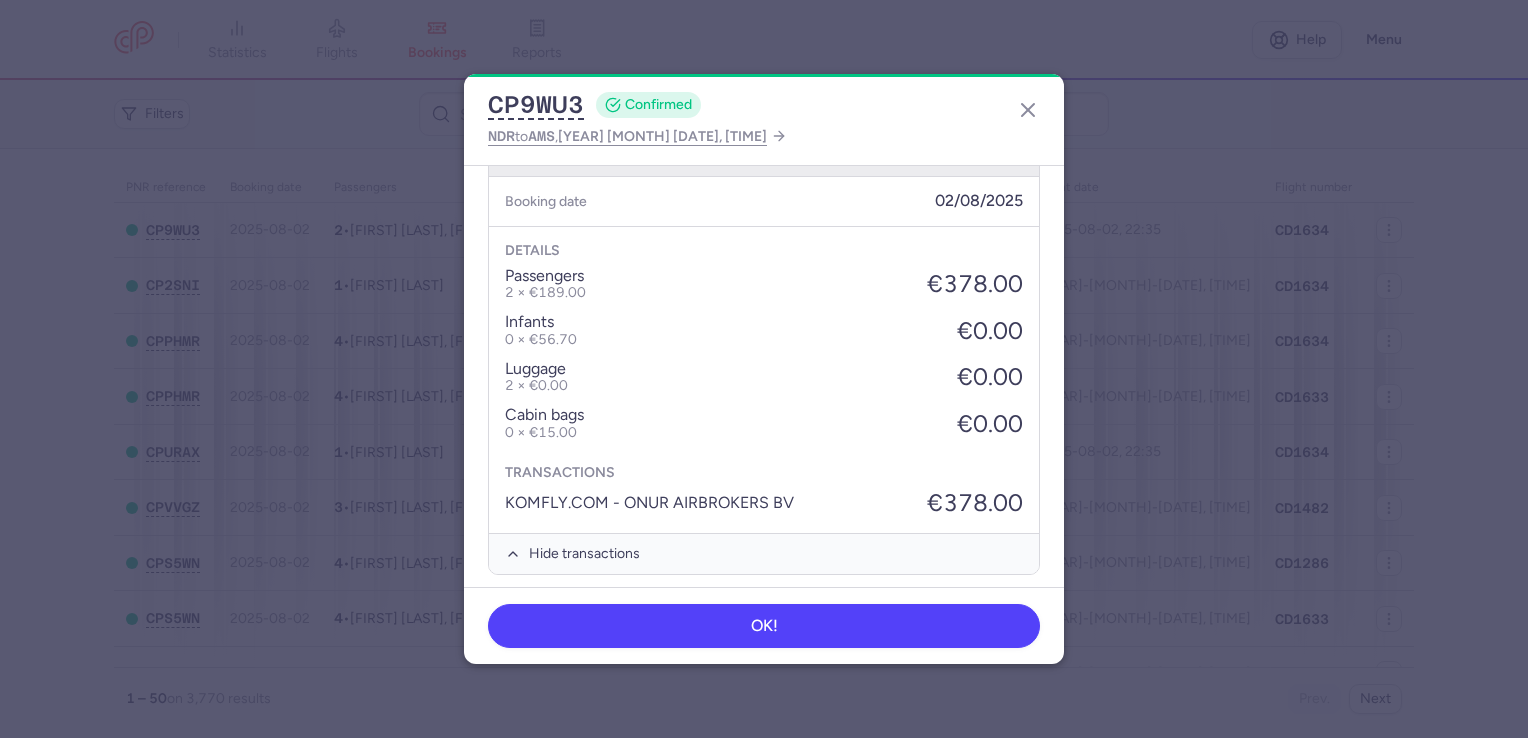scroll, scrollTop: 0, scrollLeft: 0, axis: both 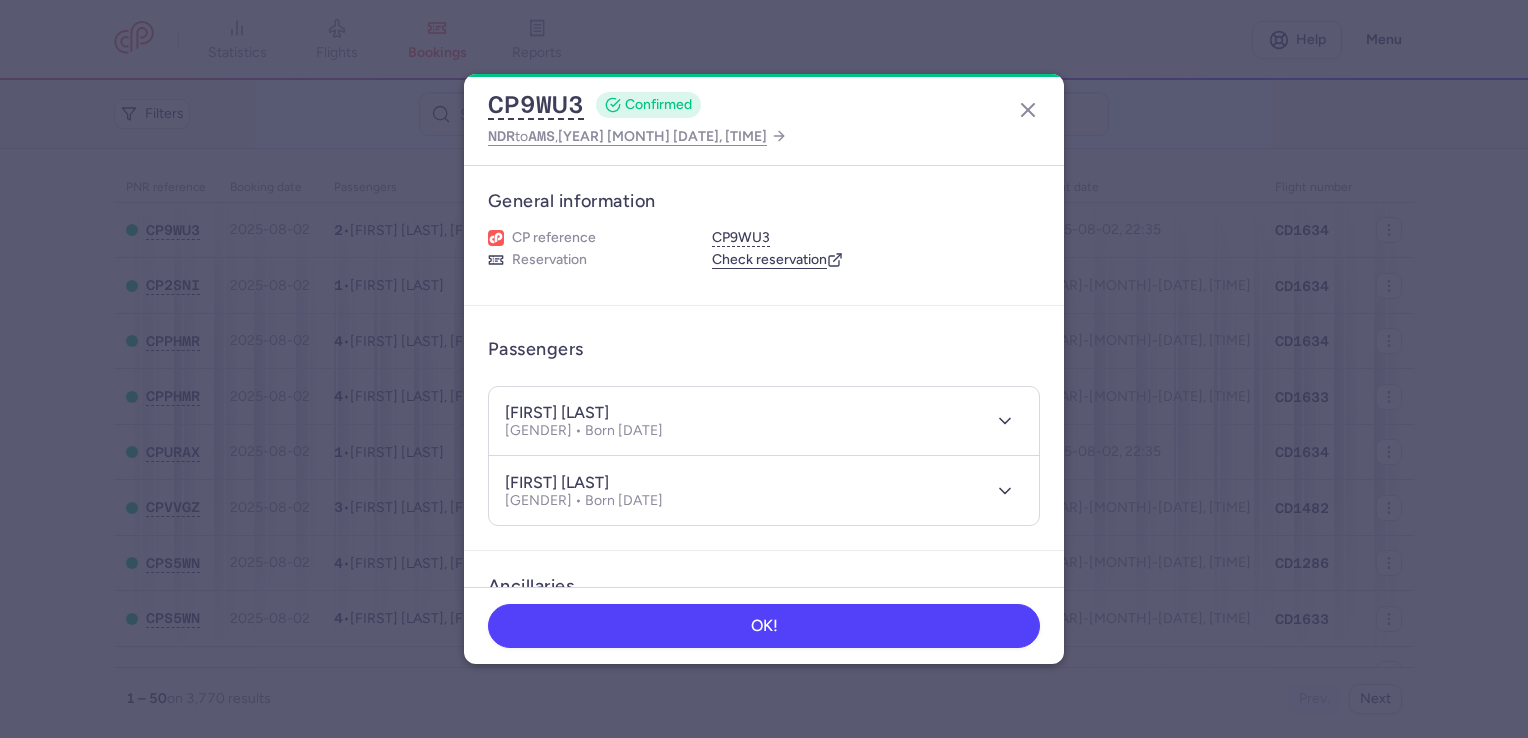 click on "[CODE] CONFIRMED NDR to AMS , [YEAR] [MONTH] [DATE], [TIME]" 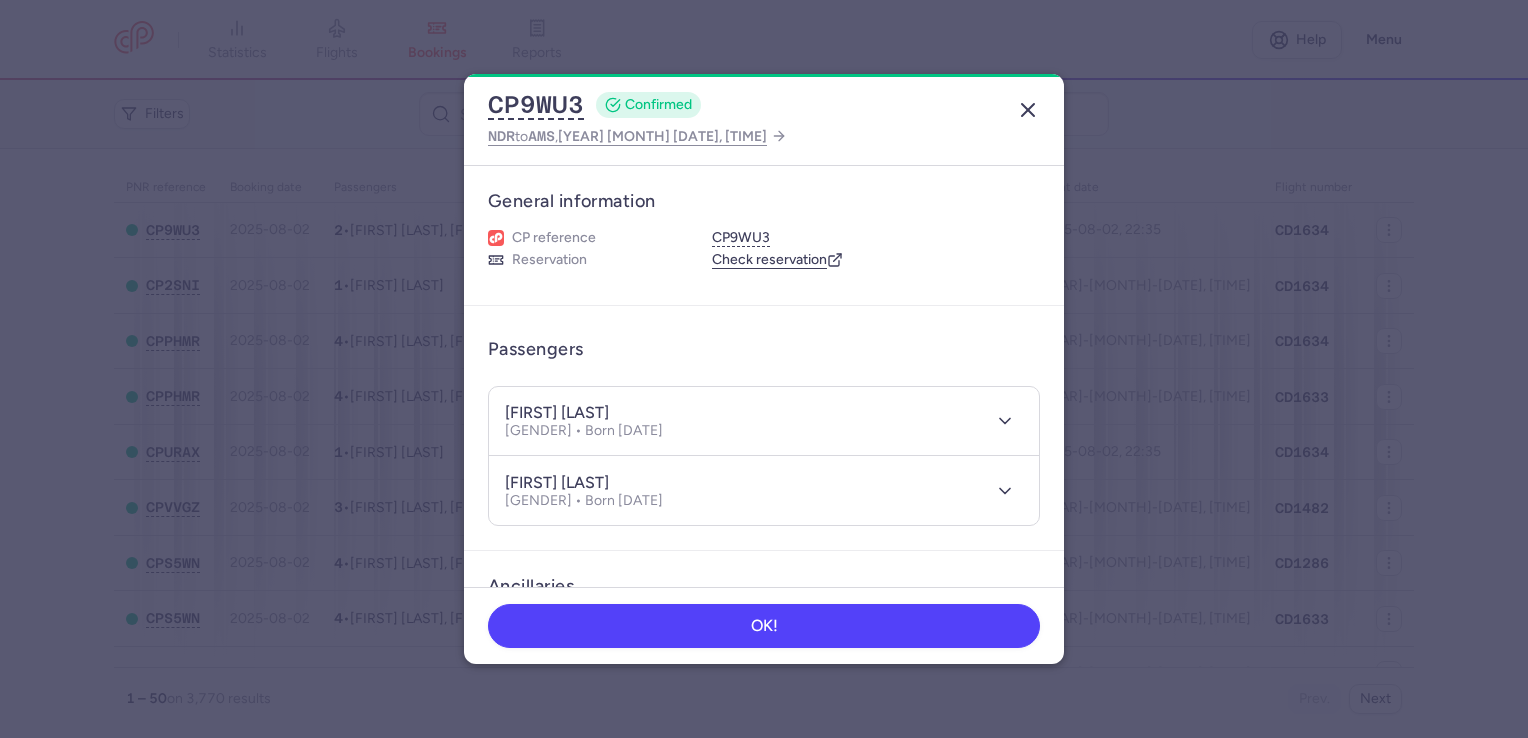 click 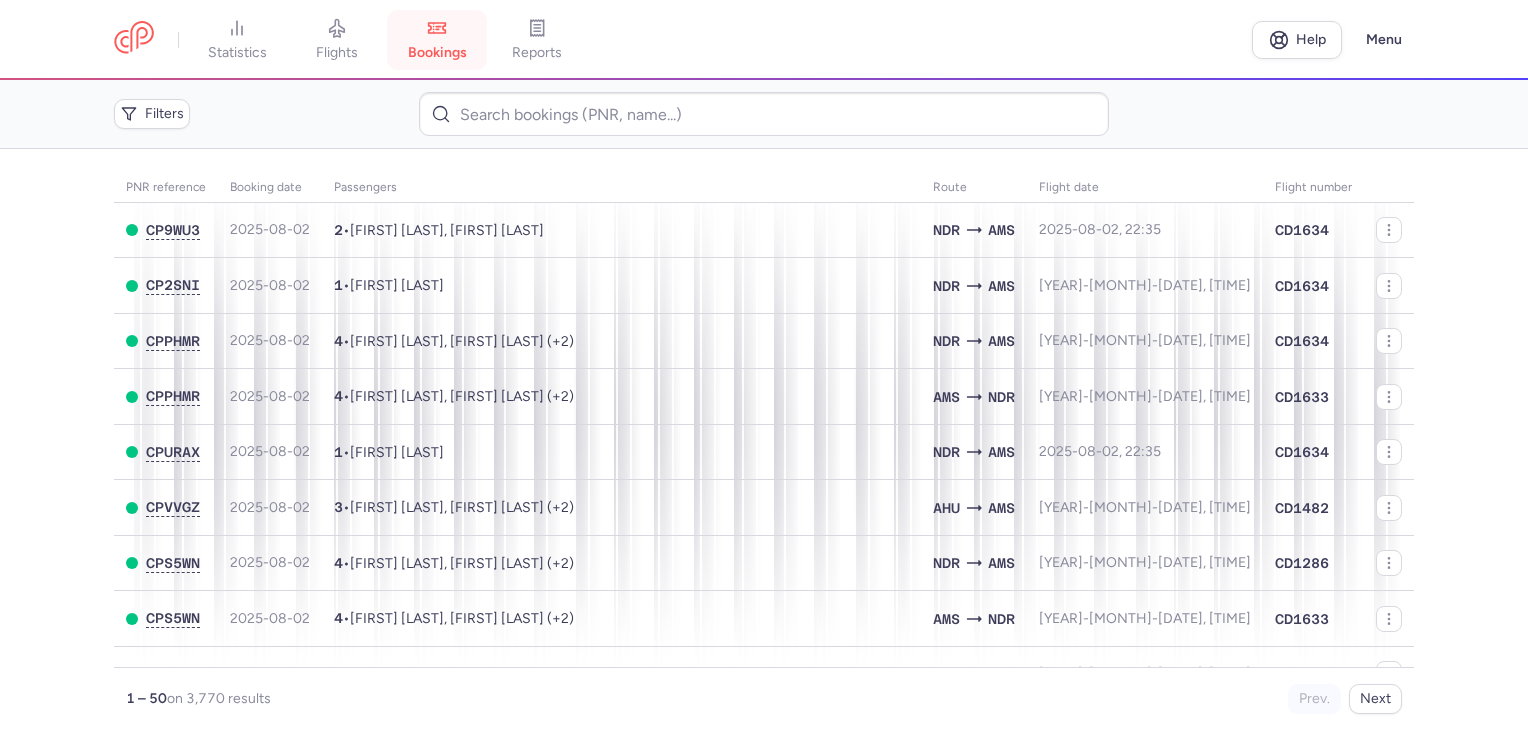 click 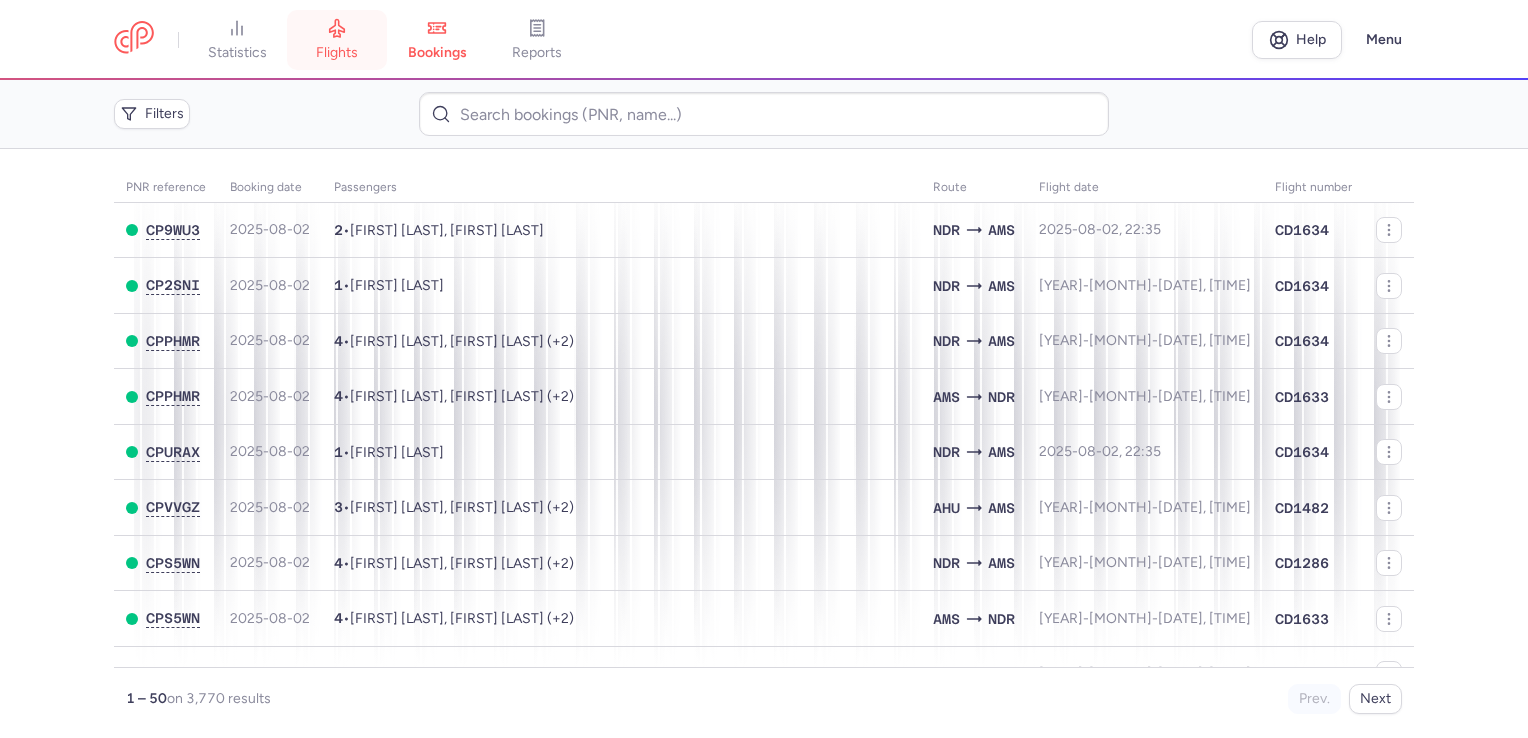 click on "flights" at bounding box center [337, 53] 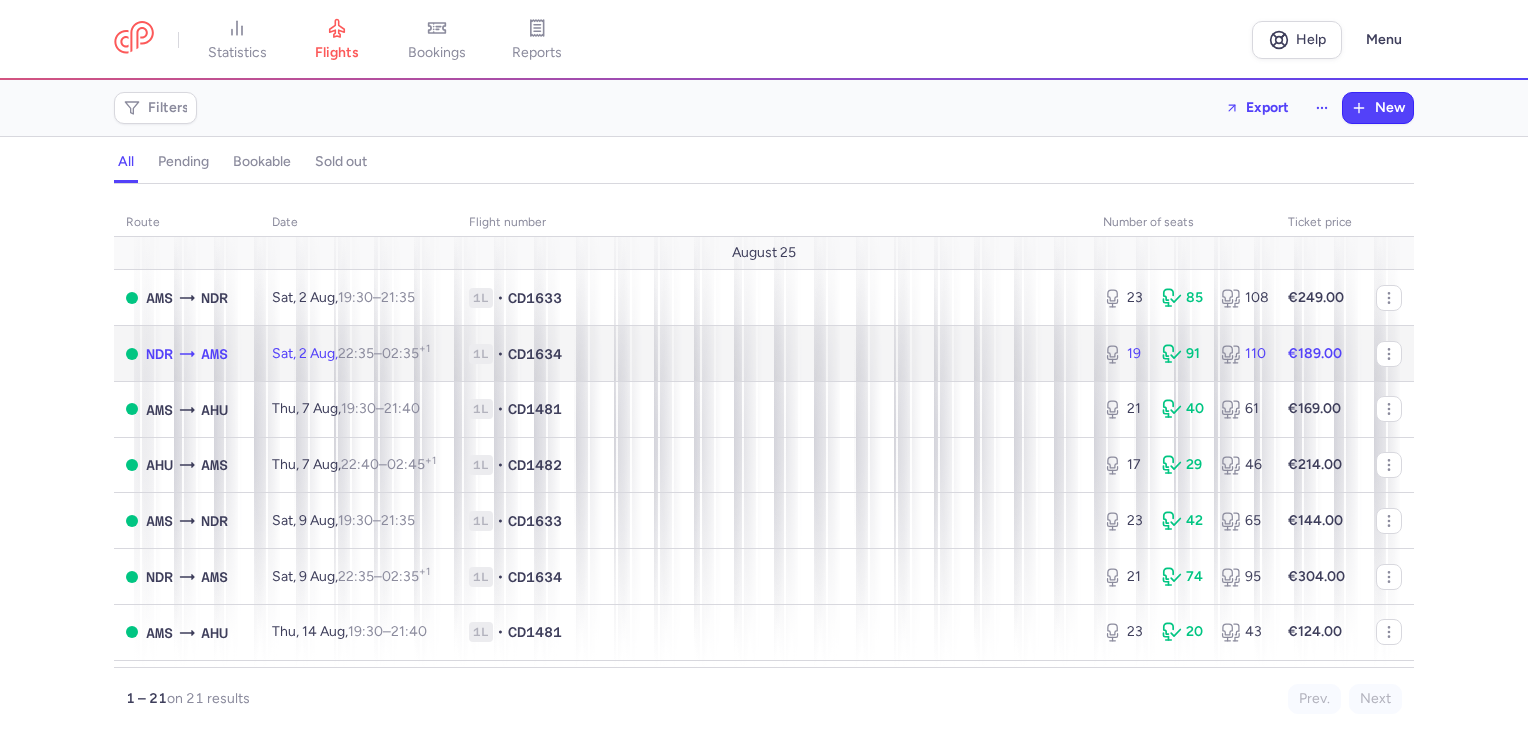click on "1L • CD1634" 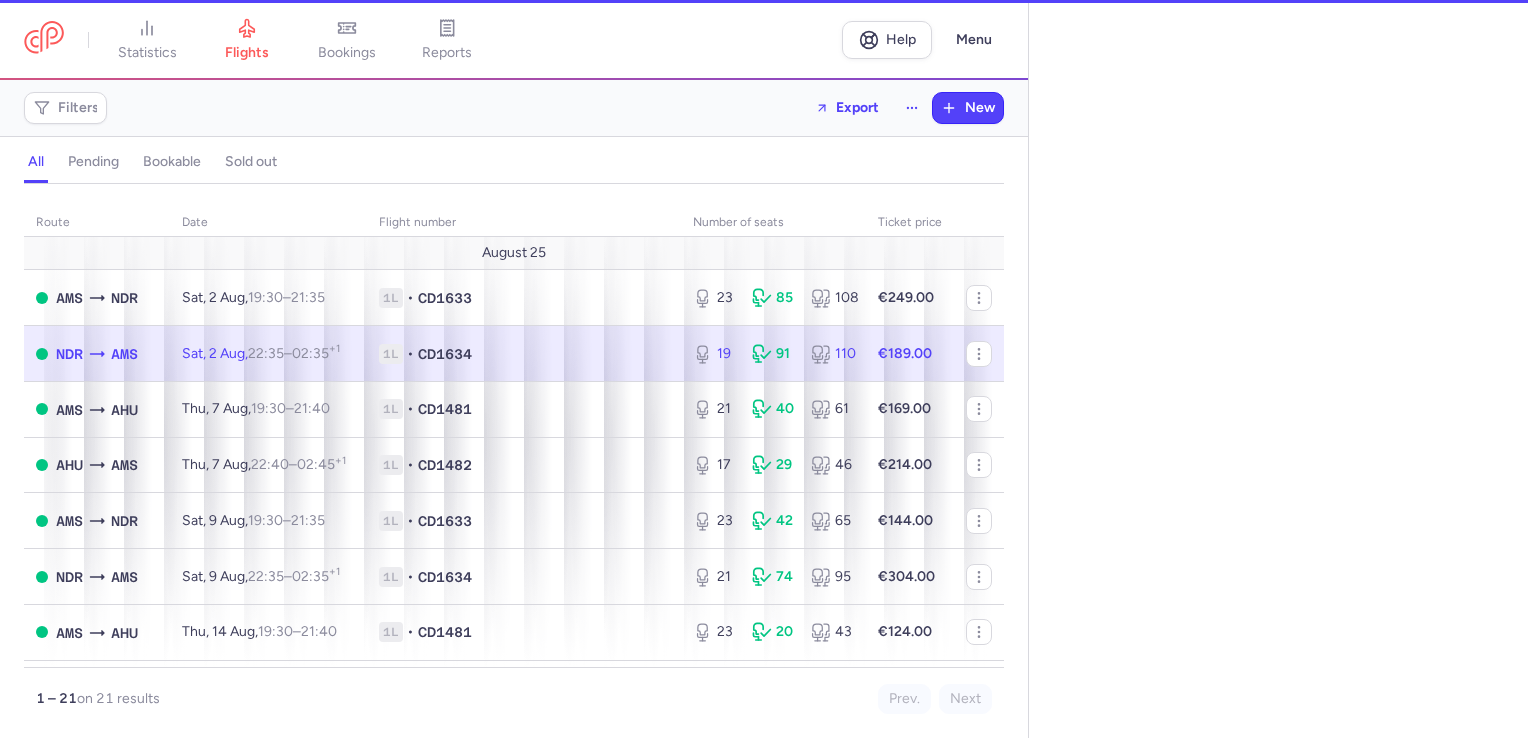 select on "hours" 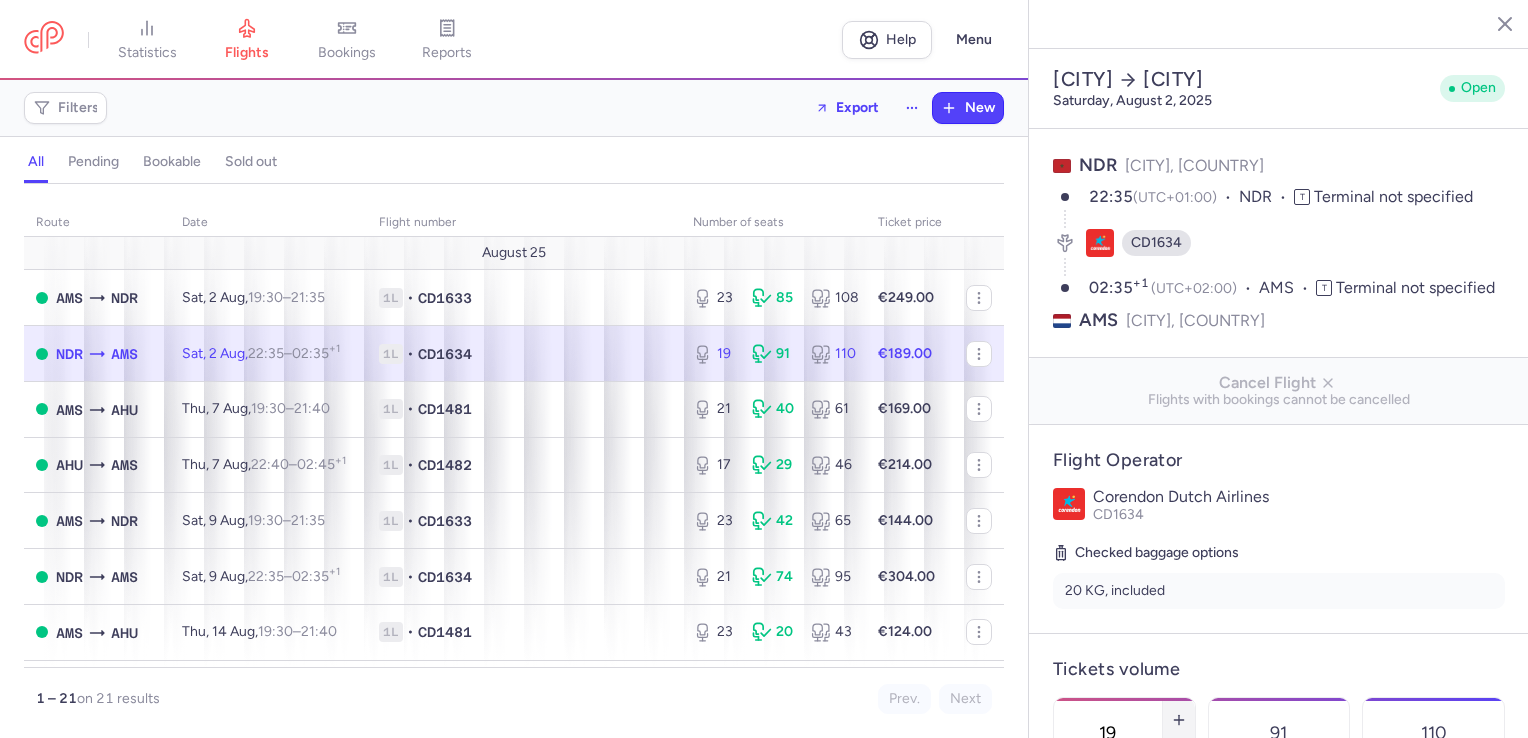 click 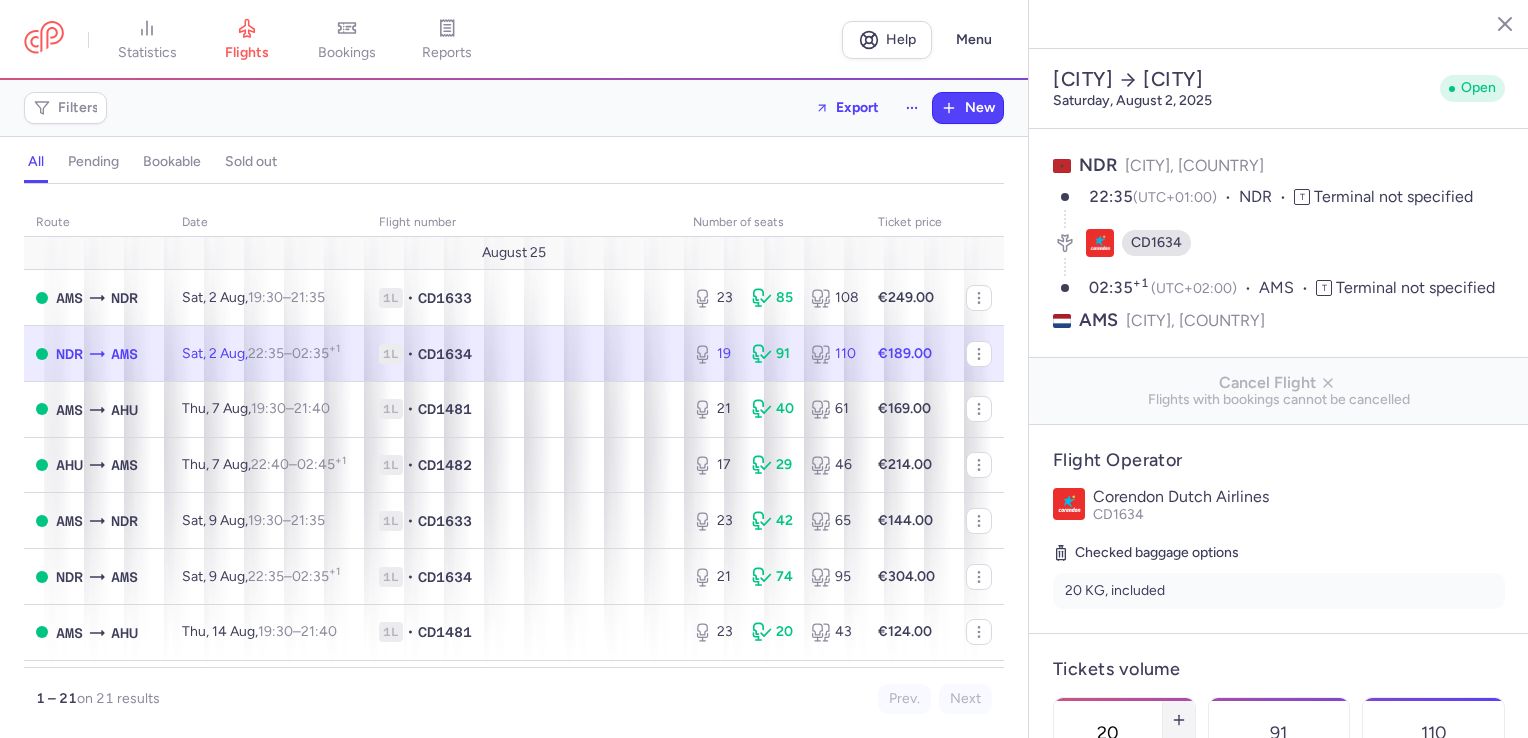 click on "[CITY] [CITY] [DAY], [MONTH] [DATE], [YEAR] Open NDR [CITY], [COUNTRY] [TIME] (UTC+01:00) NDR T Terminal not specified [CODE] [TIME] +1 (UTC+02:00) AMS T Terminal not specified AMS [CITY], [COUNTRY] Cancel Flight Flights with bookings cannot be cancelled Flight Operator Corendon Dutch Airlines [CODE] Checked baggage options 20 KG, included Tickets volume 20 Available 91 Sold 110 Total Price One way Price * 189 eur Sales ending End selling before departure 2 Select an option hours days Sales close at [DAY], [MONTH] [DATE], [YEAR]	[TIME] [TIMEZONE] Bookings (69) [CODE] (0 PAX) [CURRENCY][PRICE] [FIRST] [LAST], [FIRST] [LAST] (+3) 5 canceled [CODE] (1 PAX) [CURRENCY][PRICE] [FIRST] [LAST] [CODE] (1 PAX) [CURRENCY][PRICE] [FIRST] [LAST] [CODE] (1 PAX) [CURRENCY][PRICE] [FIRST] [LAST], [FIRST] [LAST] [CODE] (1 PAX) [CURRENCY][PRICE] [FIRST] [LAST] [CODE] (5 PAX) [CURRENCY][PRICE] [FIRST] [LAST], [FIRST] [LAST] (+3) [CODE] (1 PAX) [CURRENCY][PRICE] [FIRST] [LAST] [CODE] (2 PAX)" 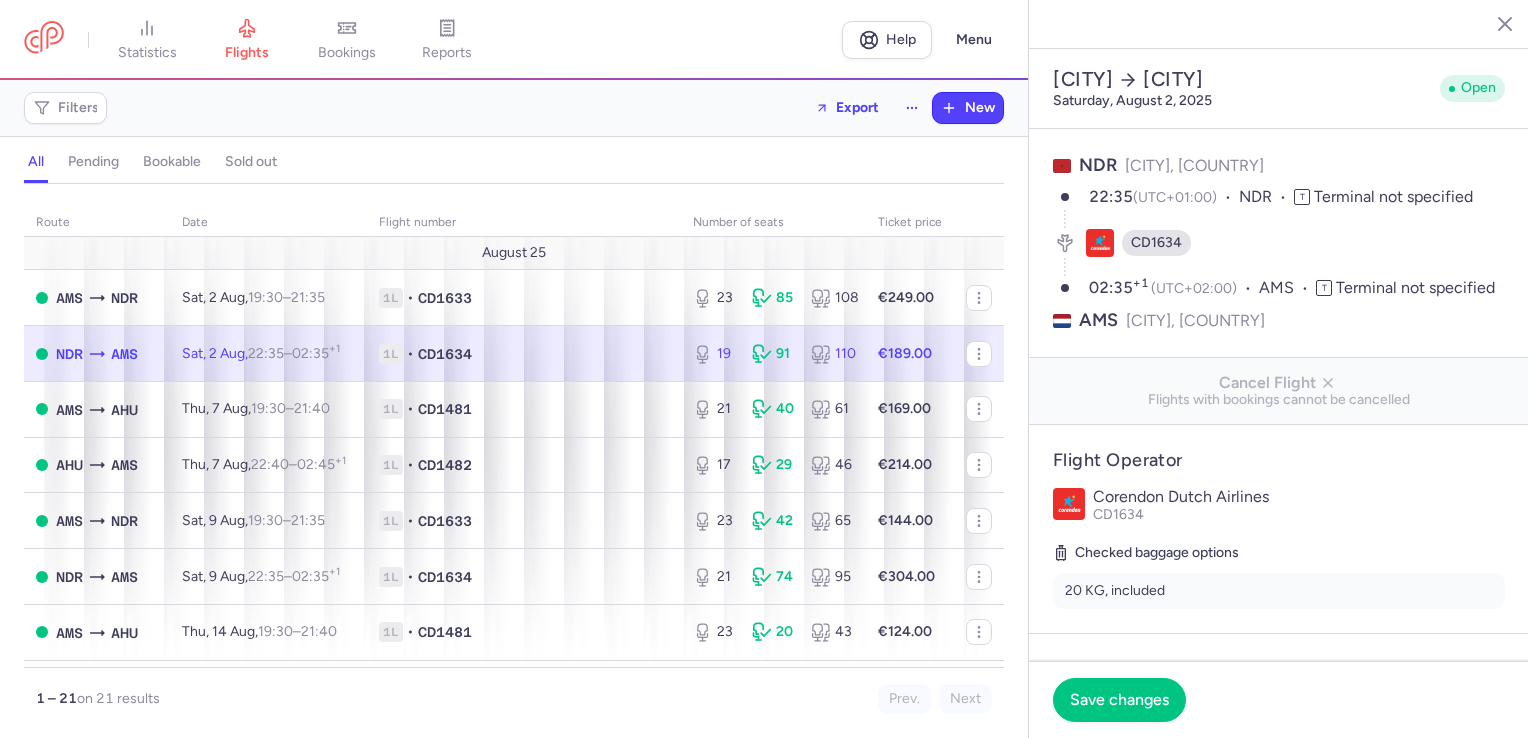 click on "Save changes" 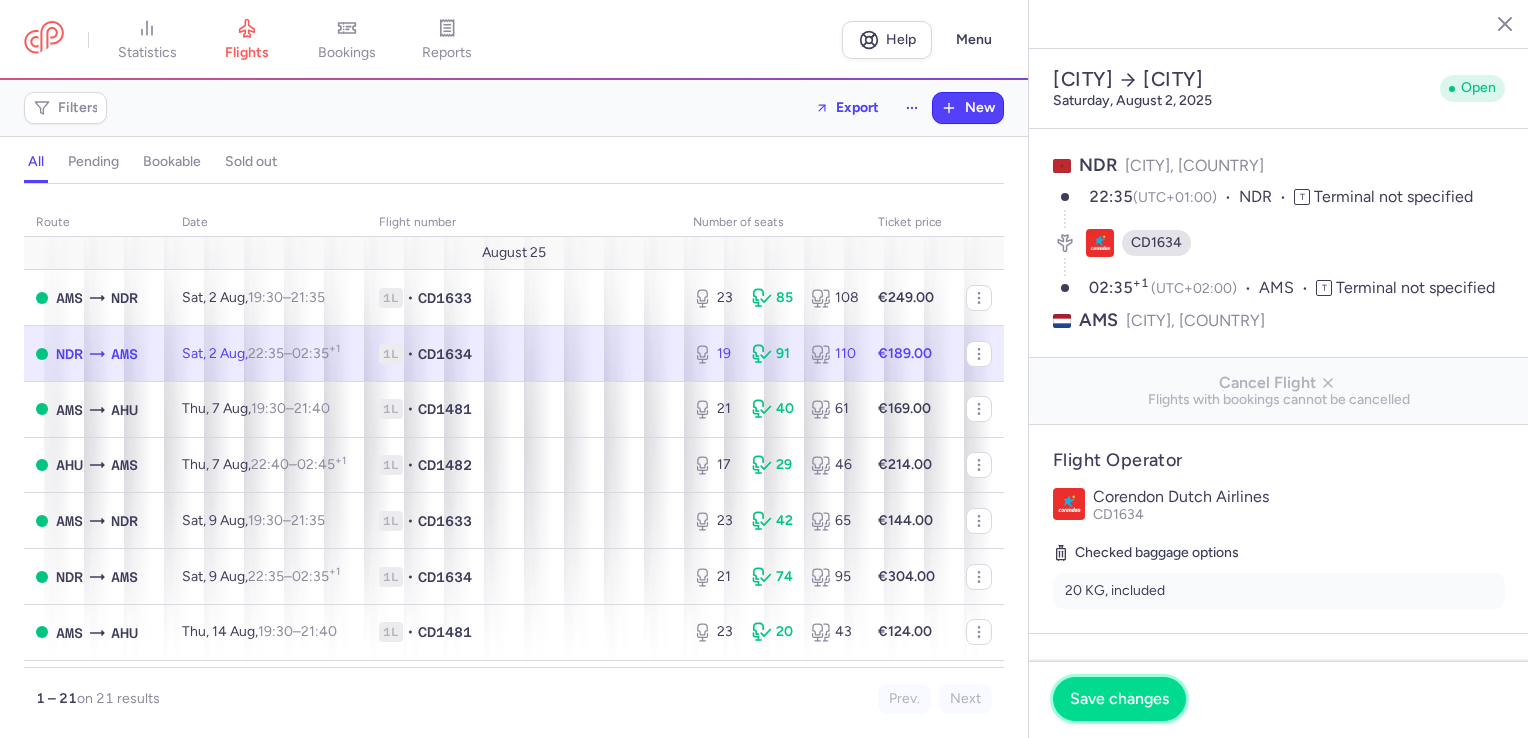 drag, startPoint x: 1240, startPoint y: 690, endPoint x: 1141, endPoint y: 696, distance: 99.18165 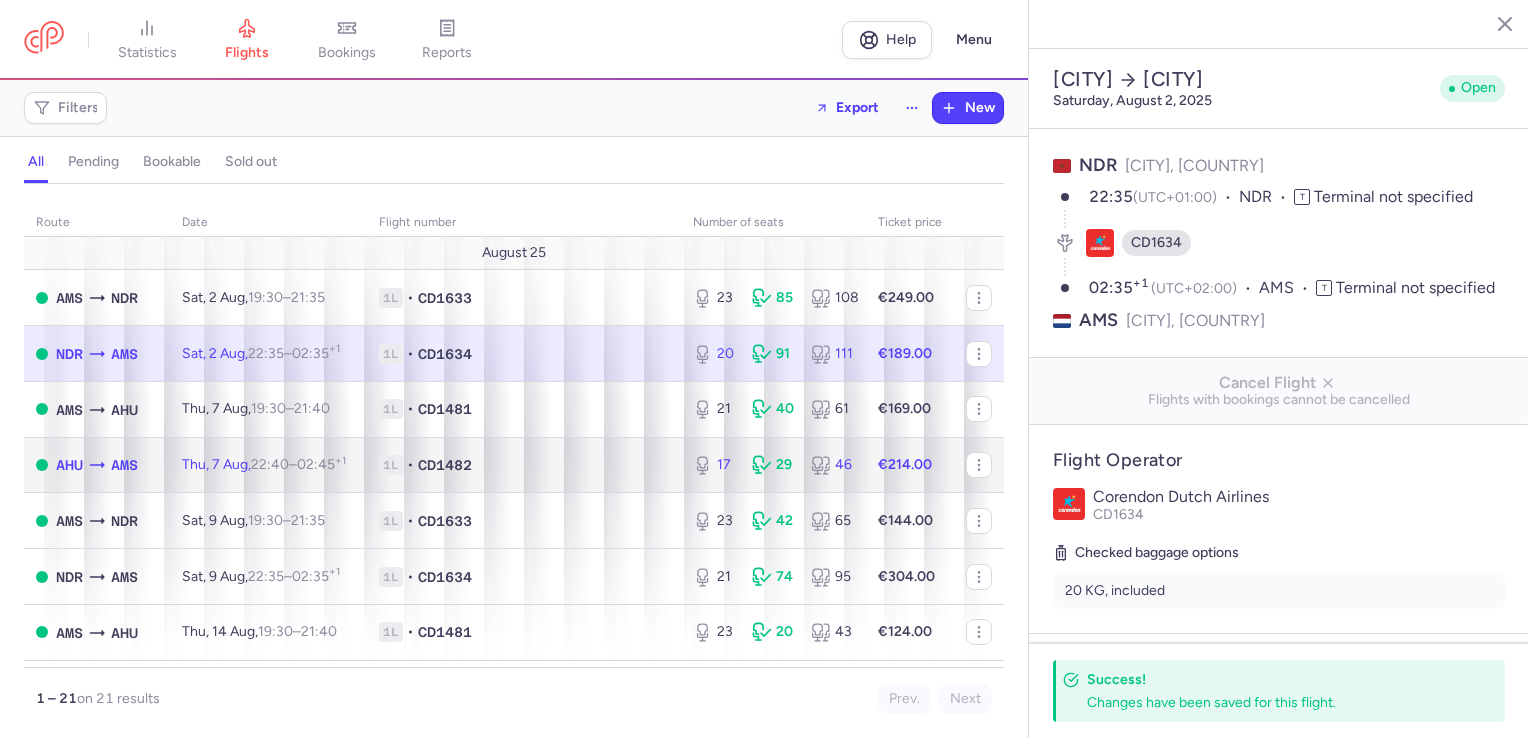 click on "17 29 46" 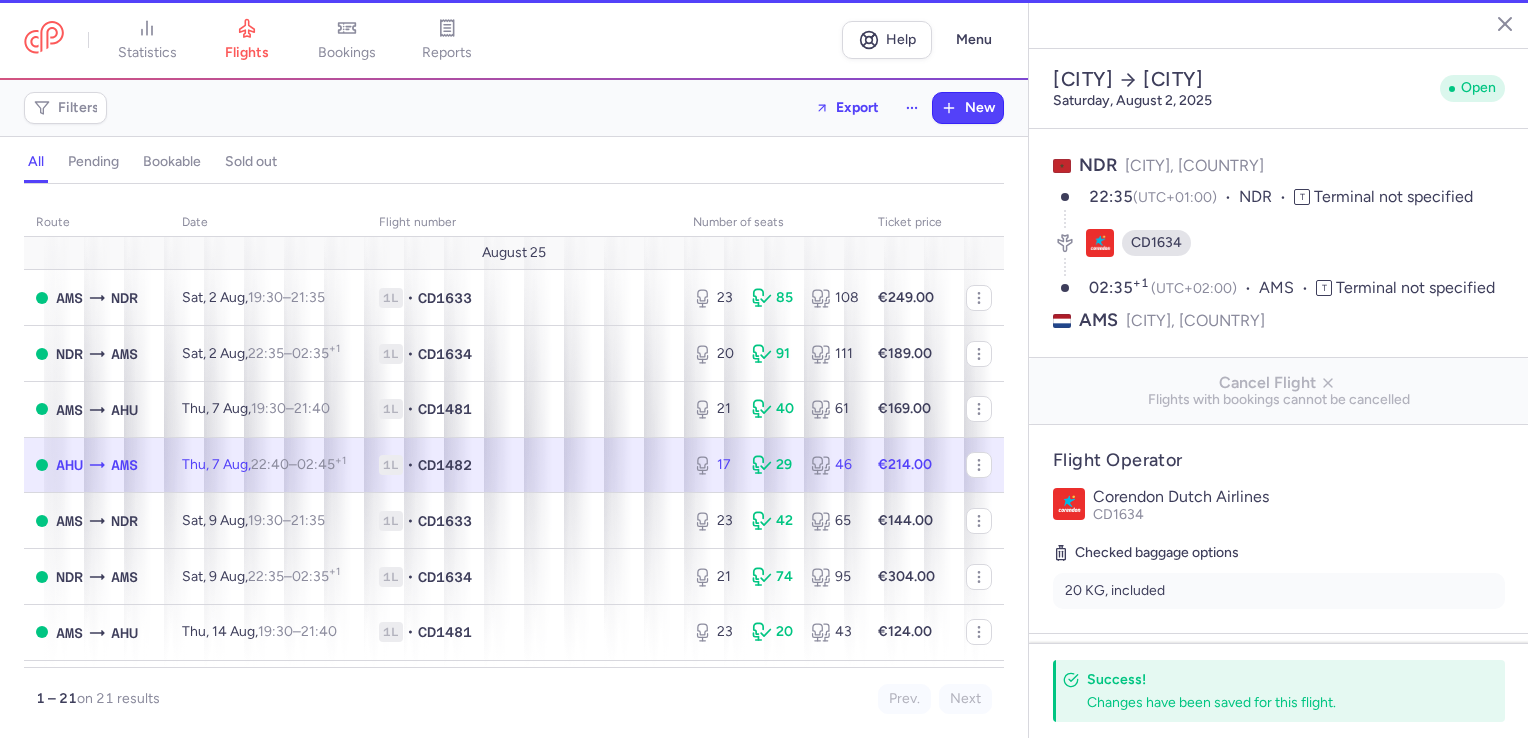 type on "17" 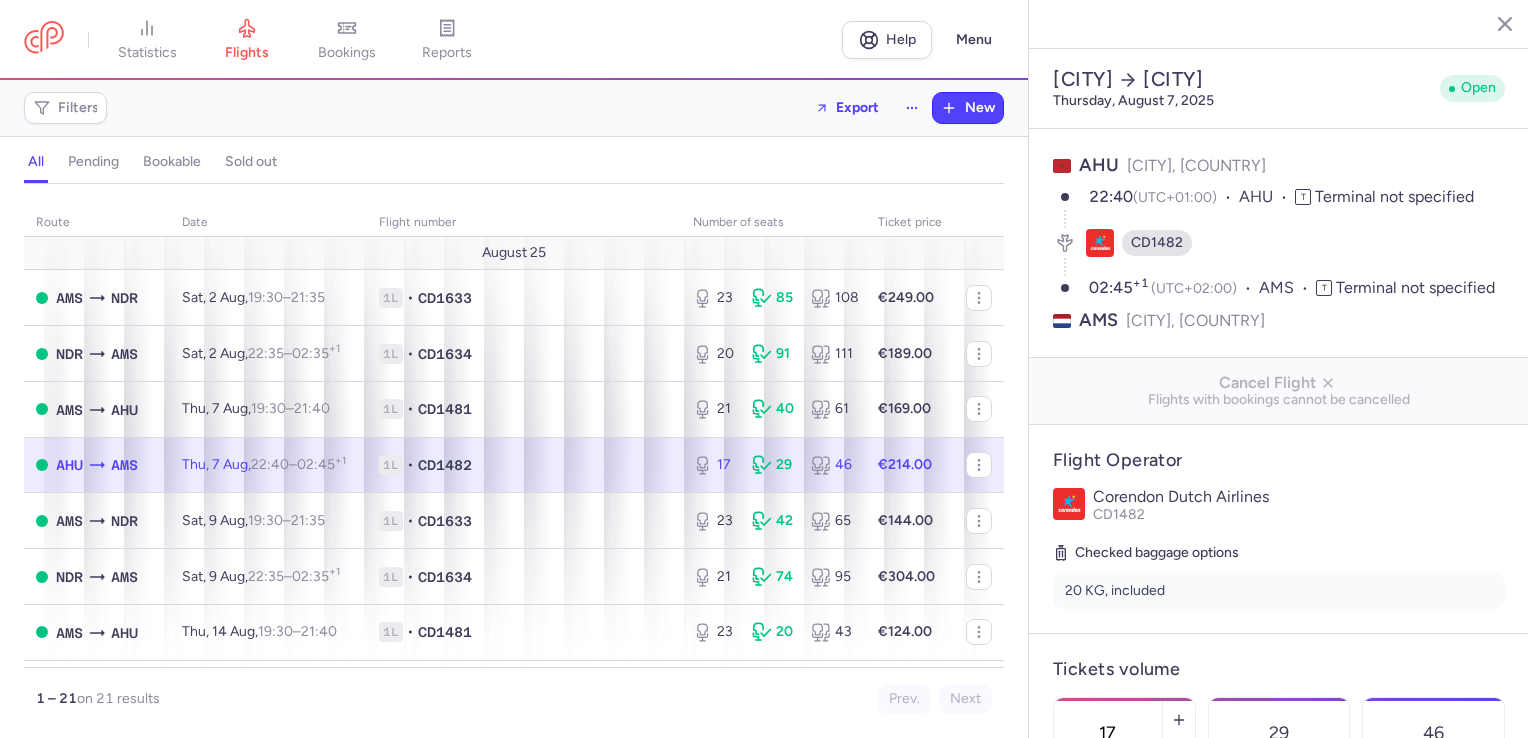 scroll, scrollTop: 300, scrollLeft: 0, axis: vertical 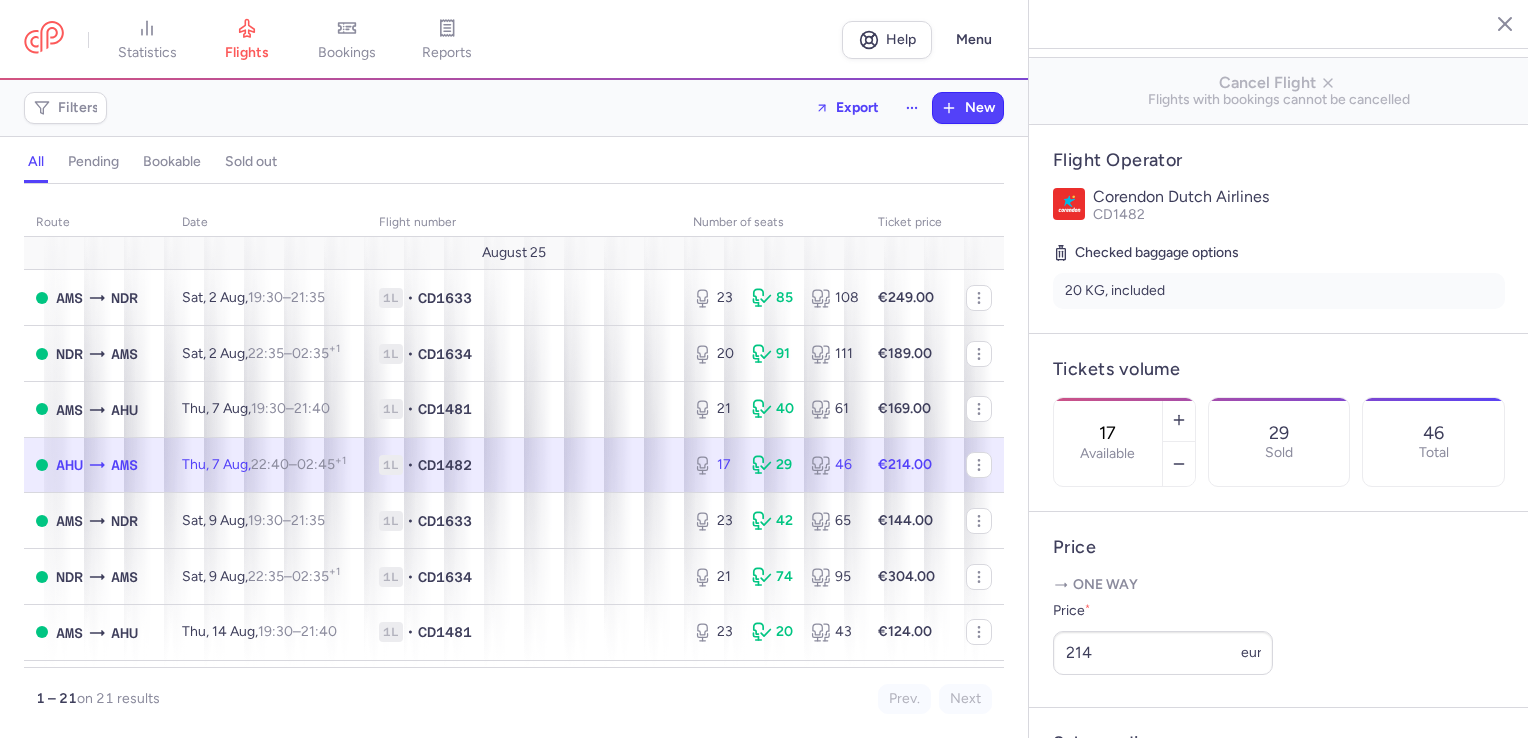 click on "Tickets volume 17  Available  29 Sold 46 Total" at bounding box center (1279, 423) 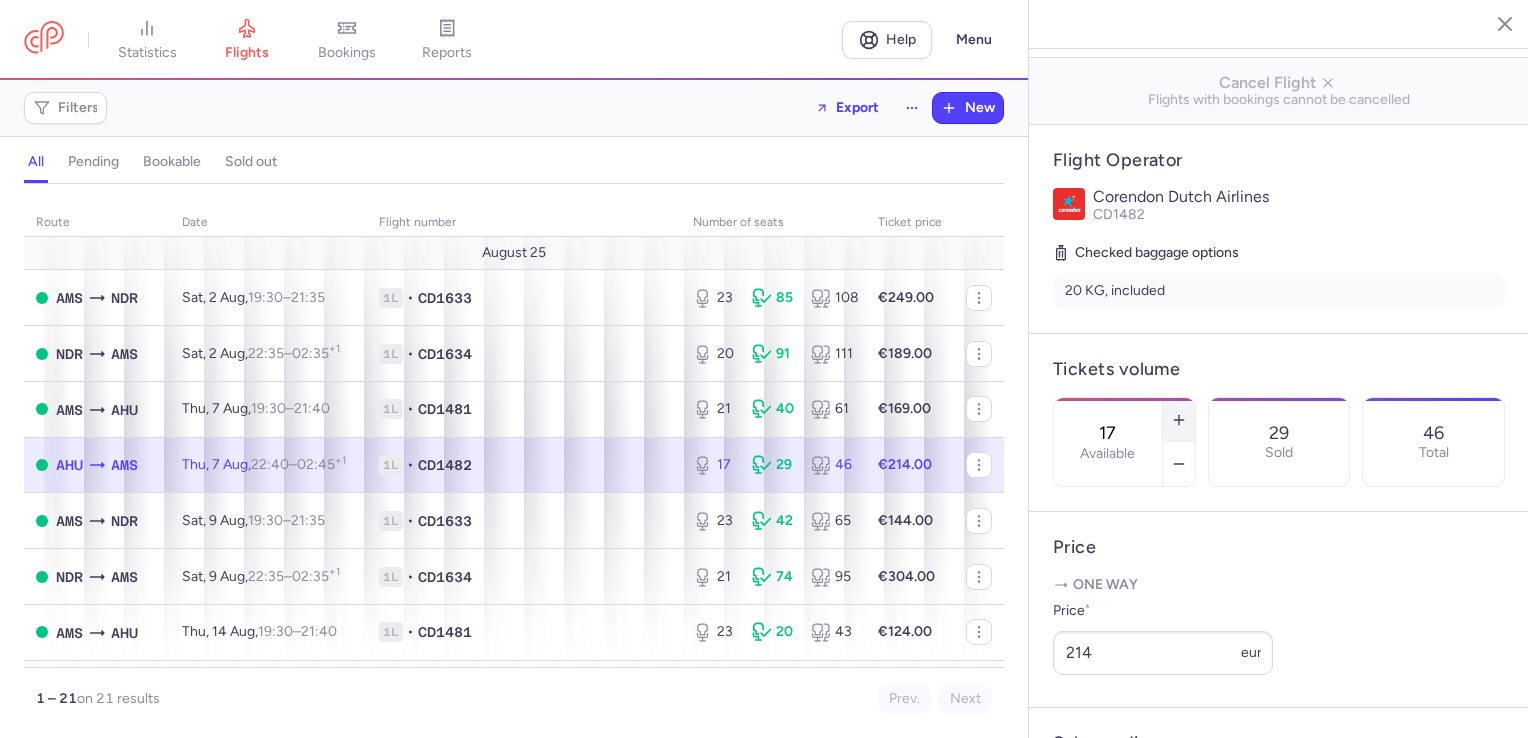 click at bounding box center [1179, 420] 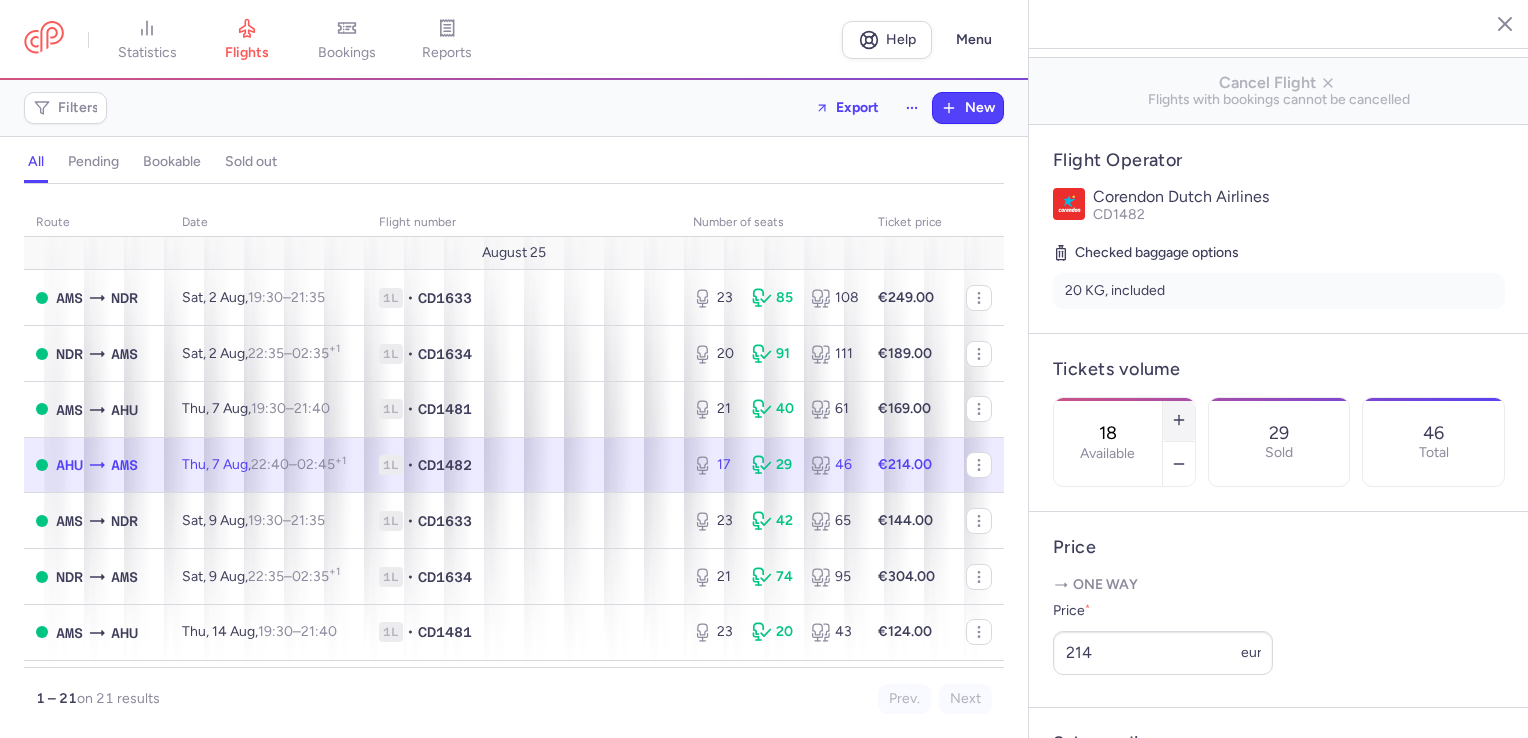 click at bounding box center (1179, 420) 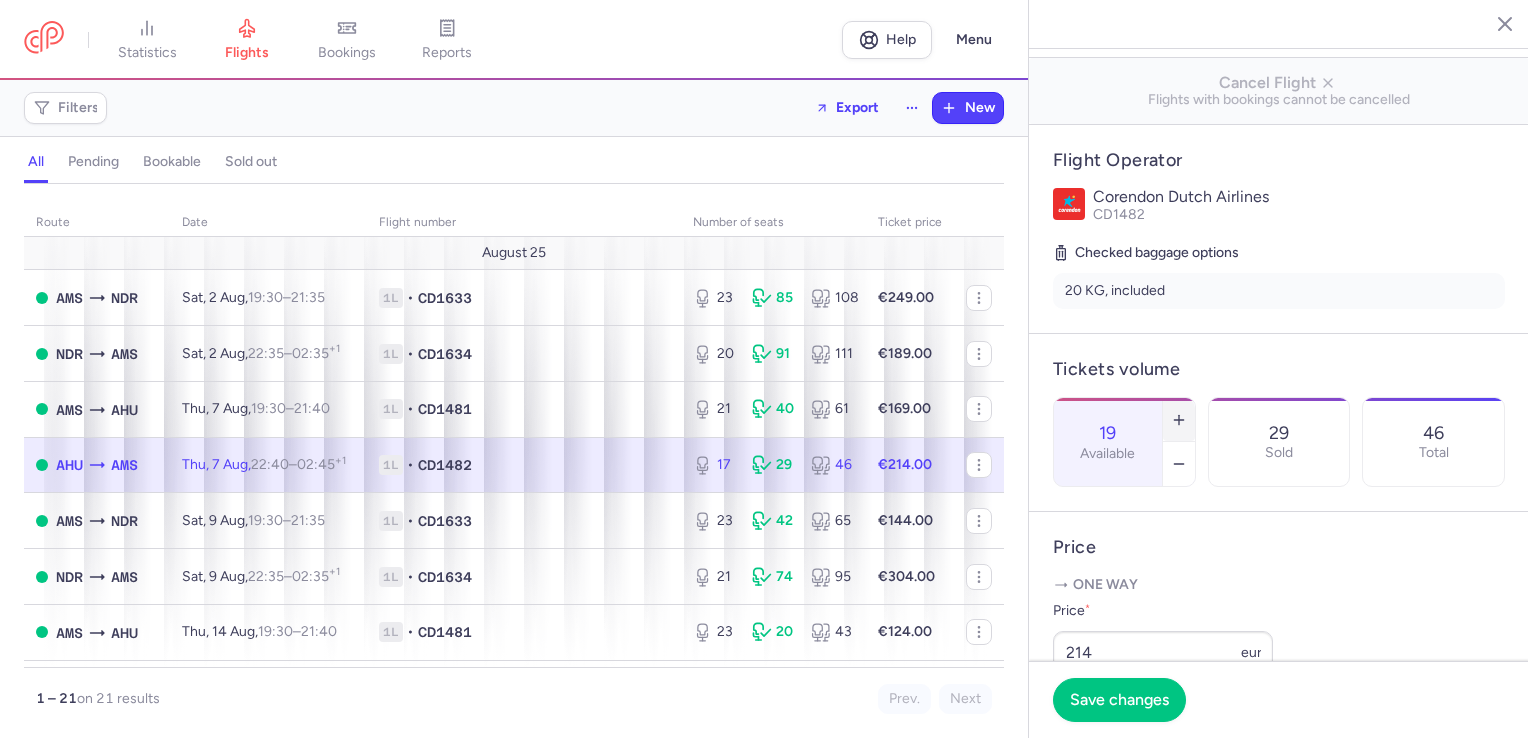 click at bounding box center (1179, 420) 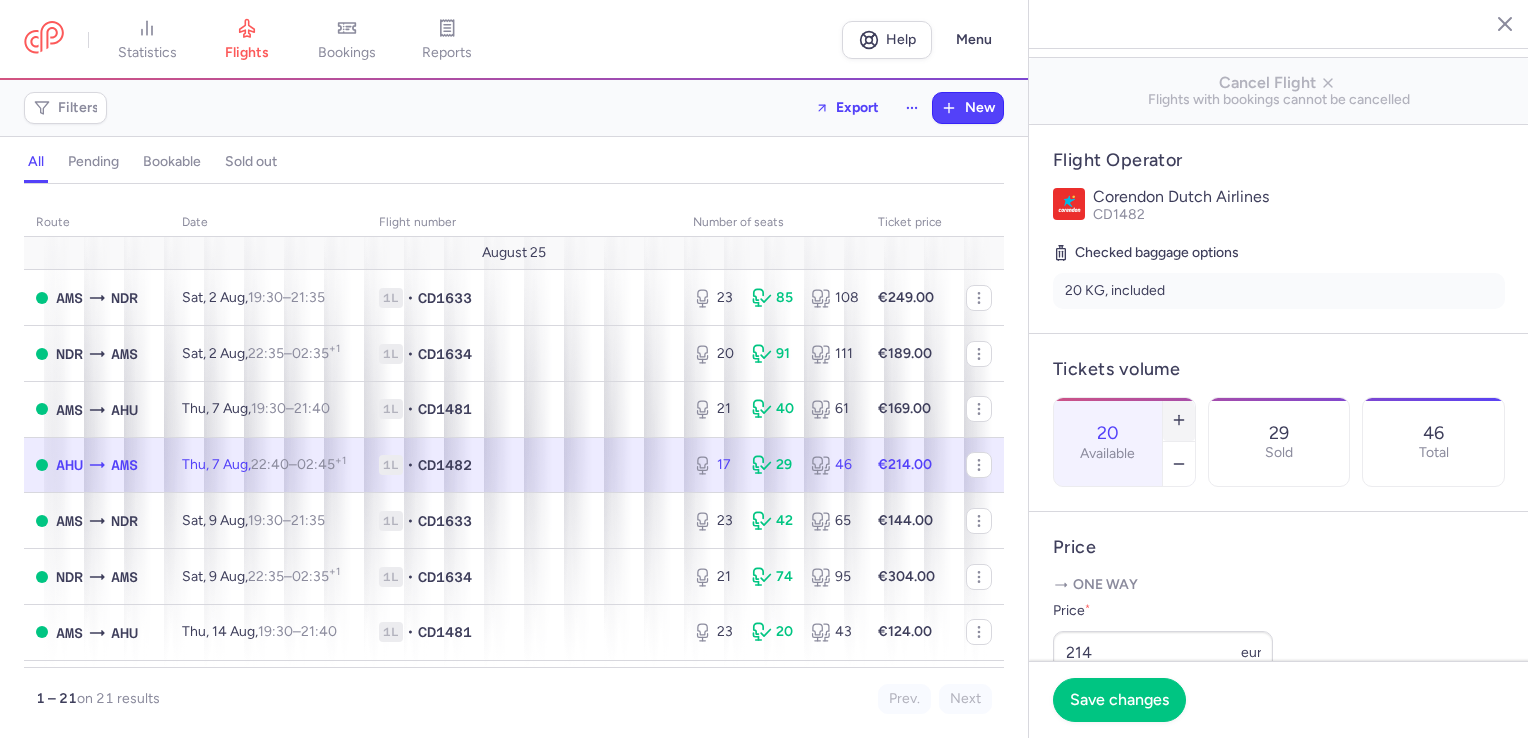 click at bounding box center (1179, 420) 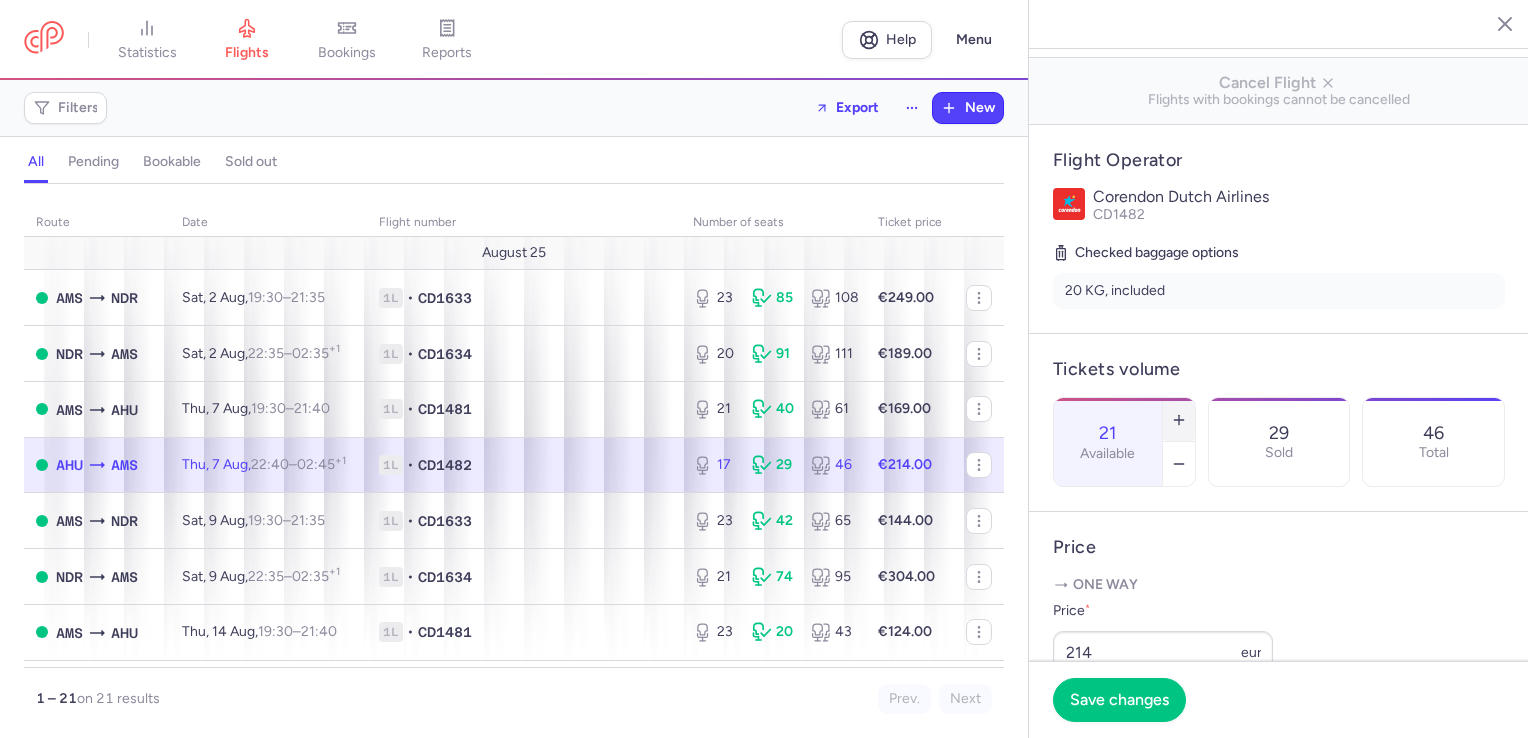 click at bounding box center [1179, 420] 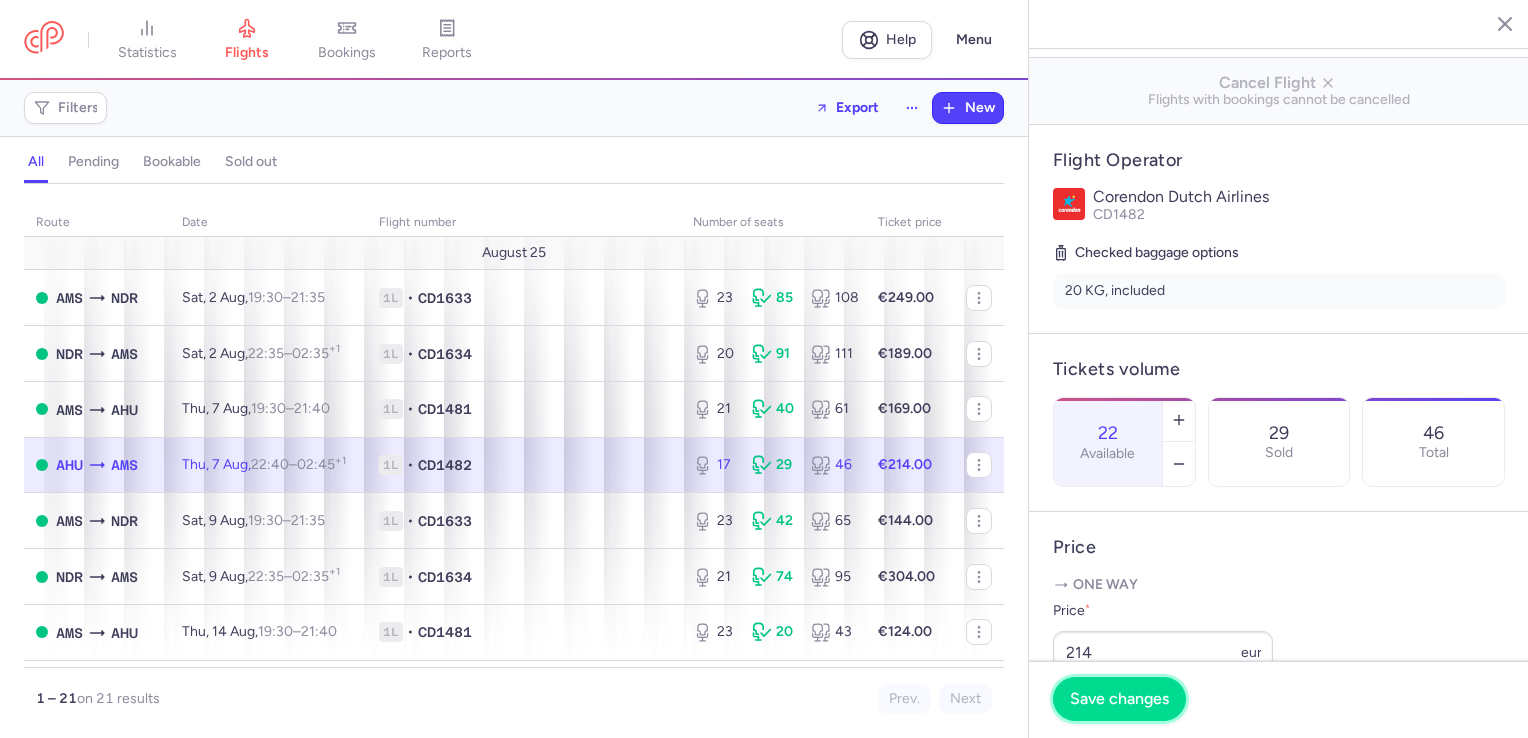 click on "Save changes" at bounding box center (1119, 699) 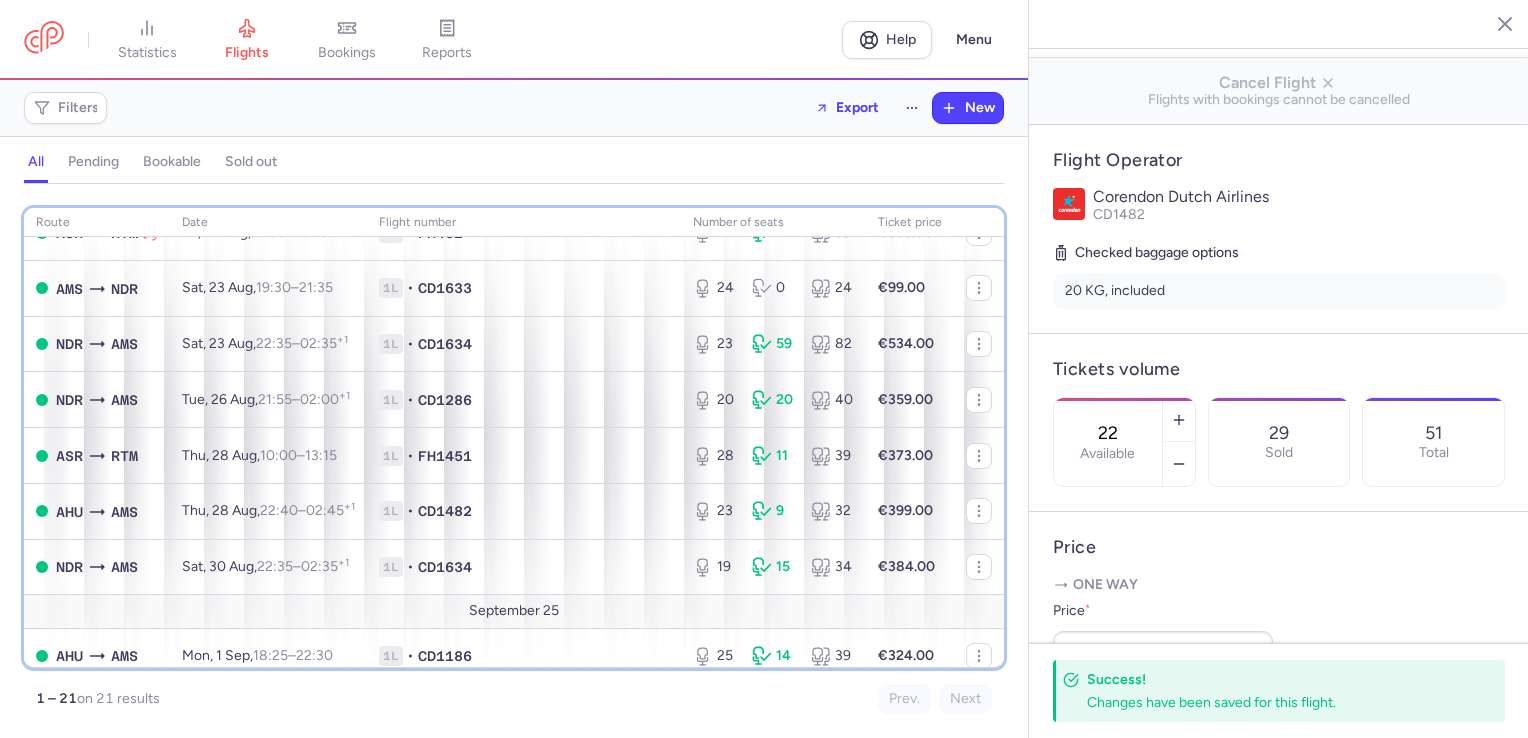 scroll, scrollTop: 832, scrollLeft: 0, axis: vertical 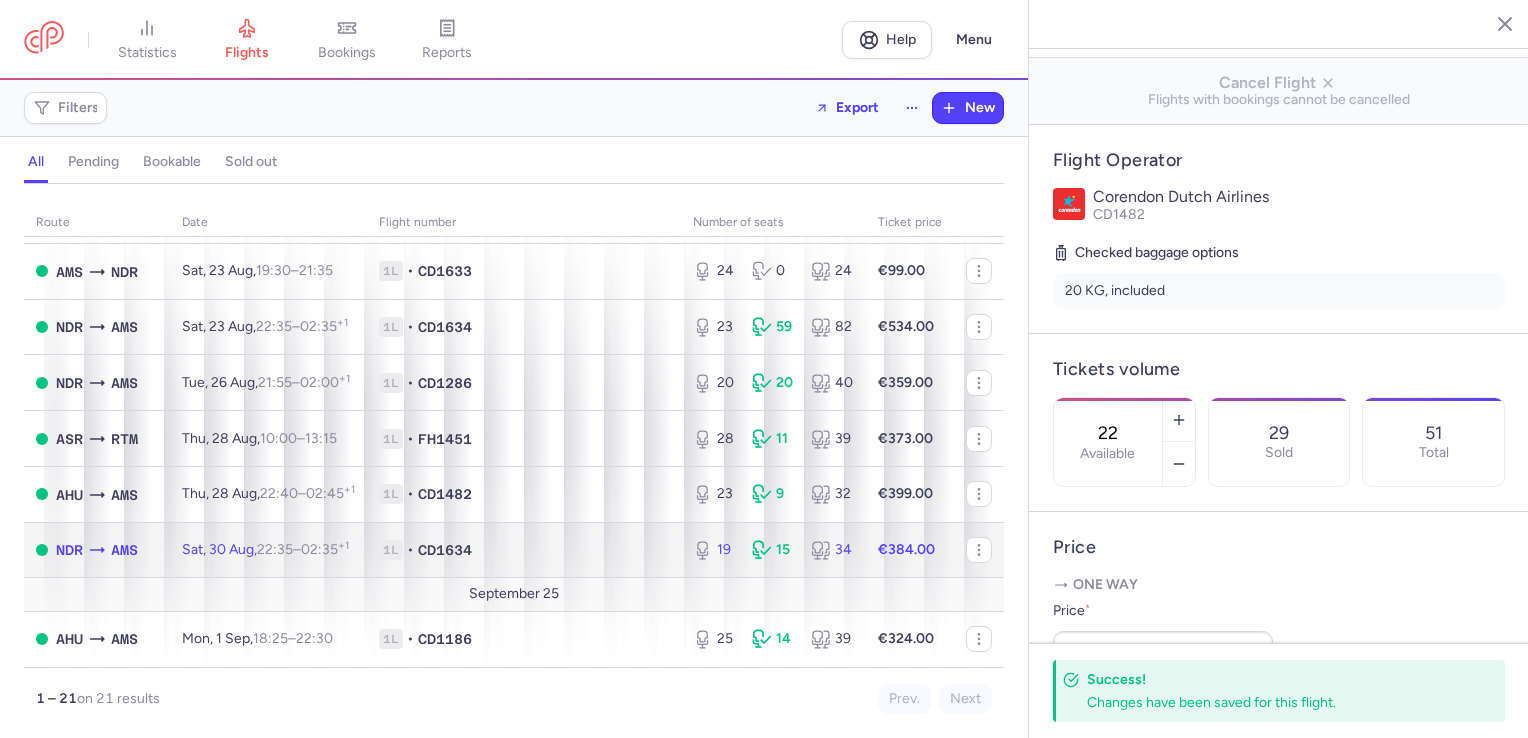 click 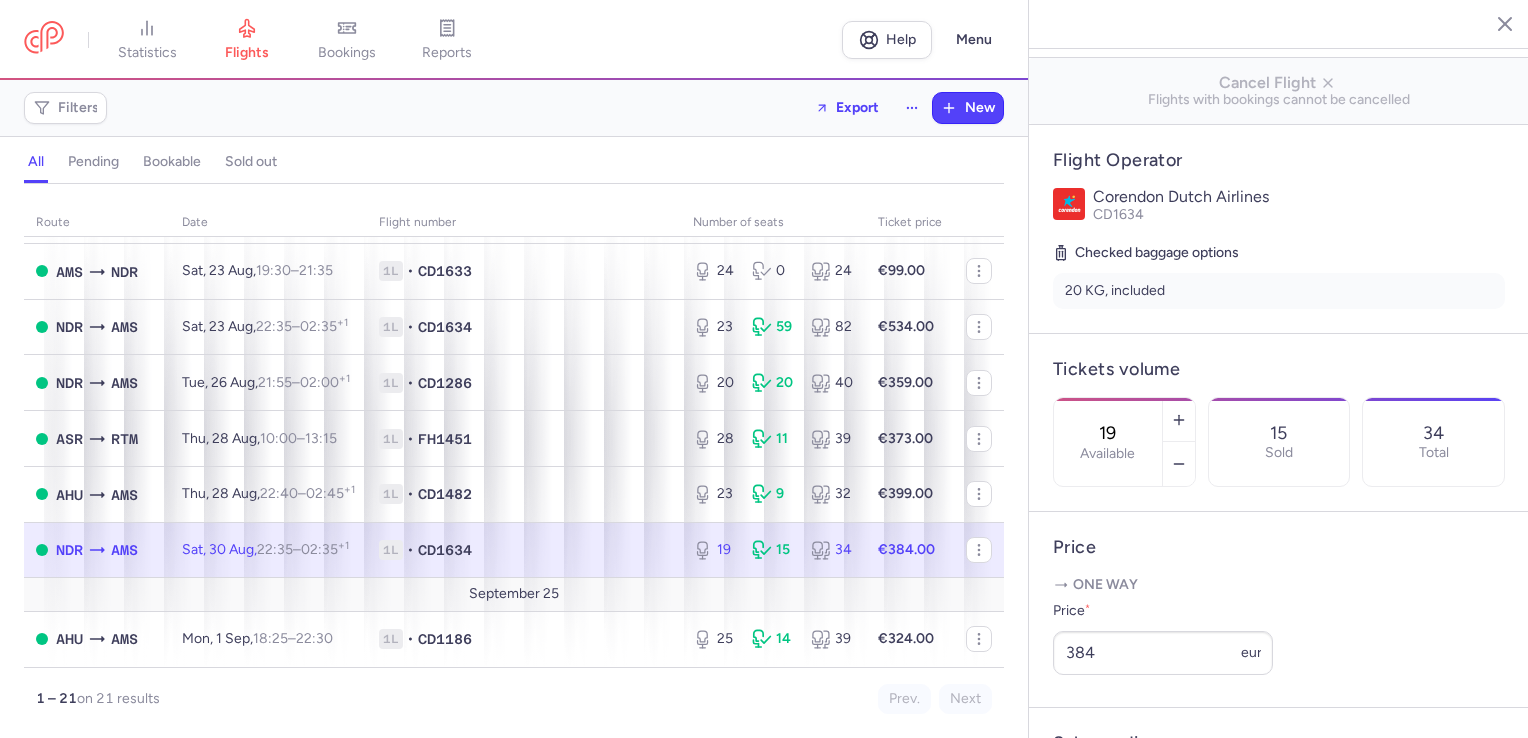 click on "19  Available" at bounding box center [1108, 442] 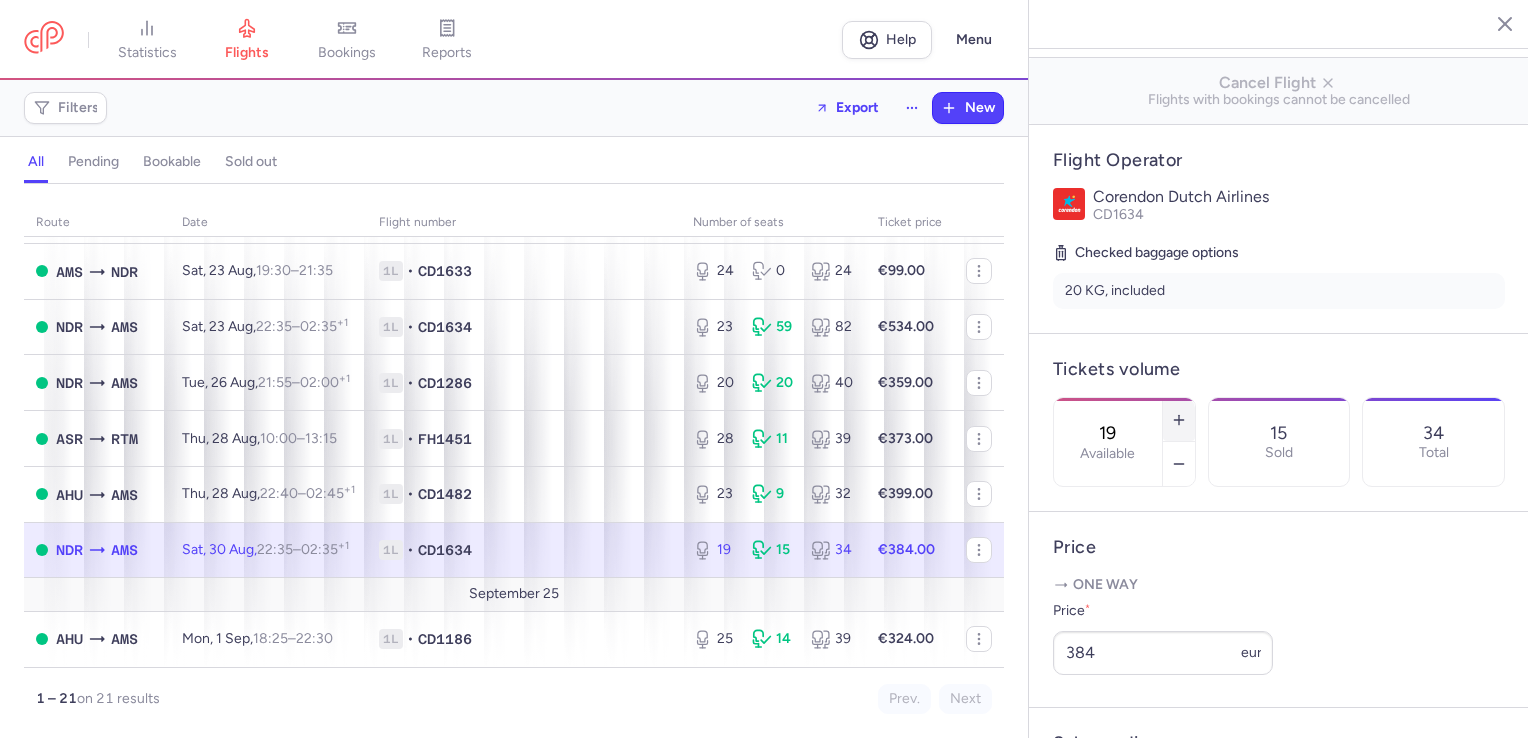click at bounding box center [1179, 420] 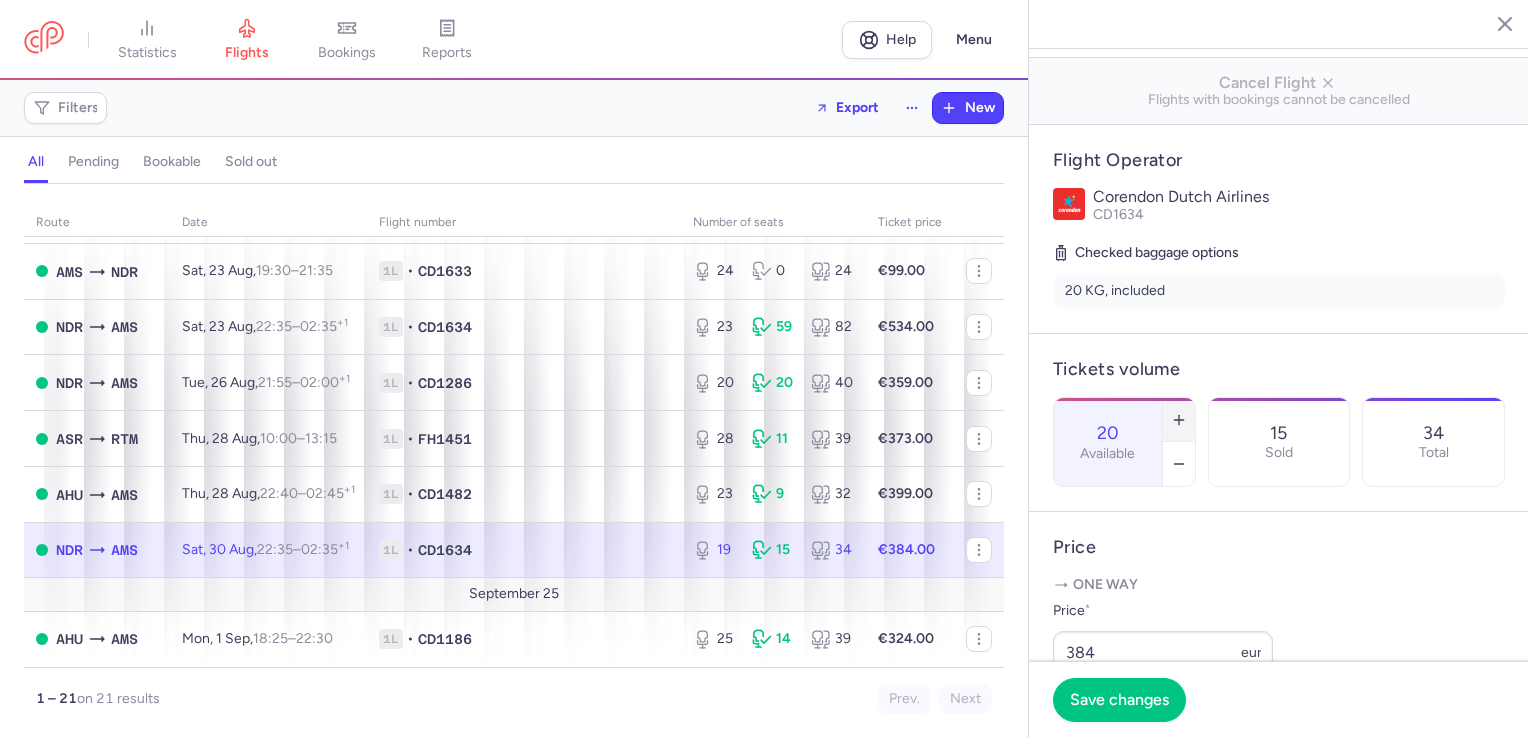 click at bounding box center [1179, 420] 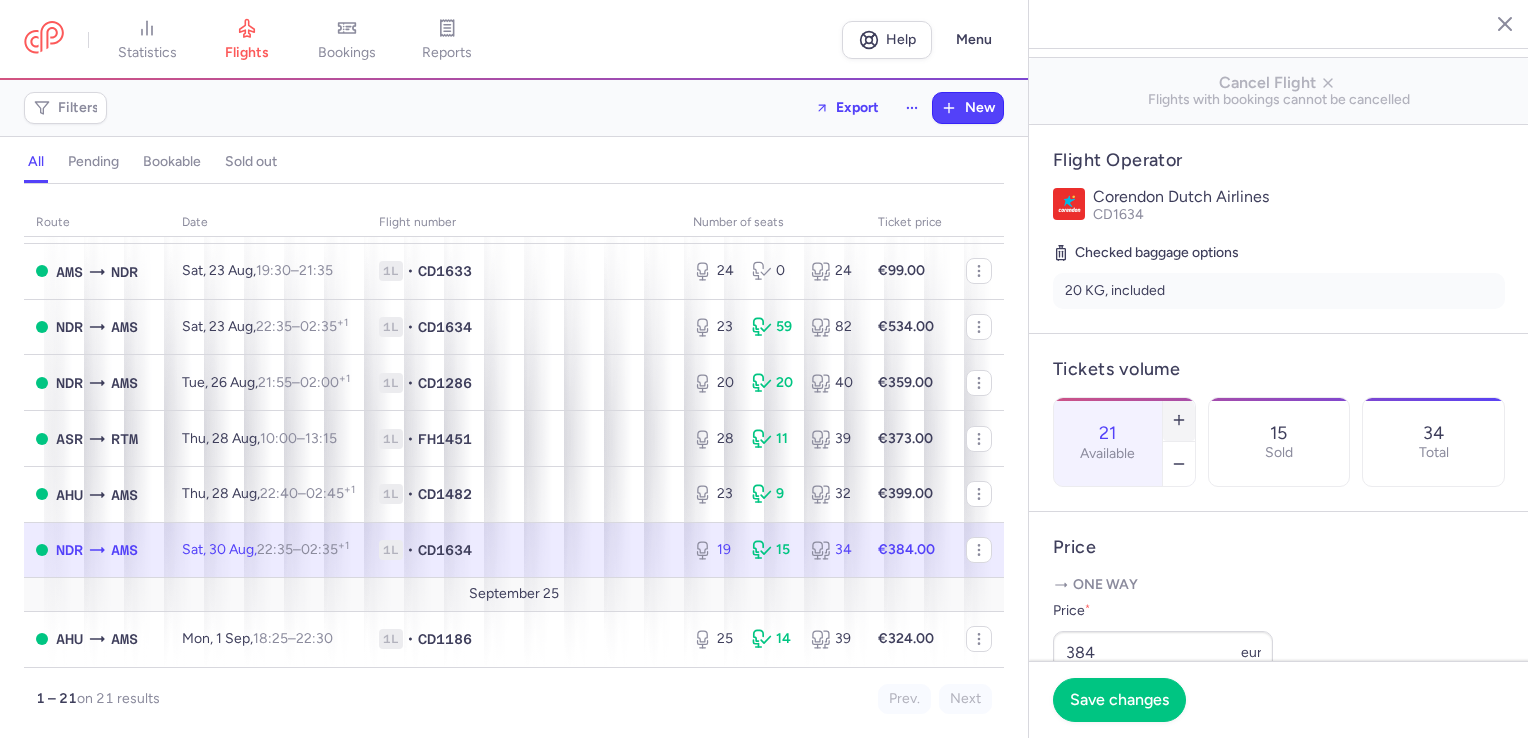 click at bounding box center [1179, 420] 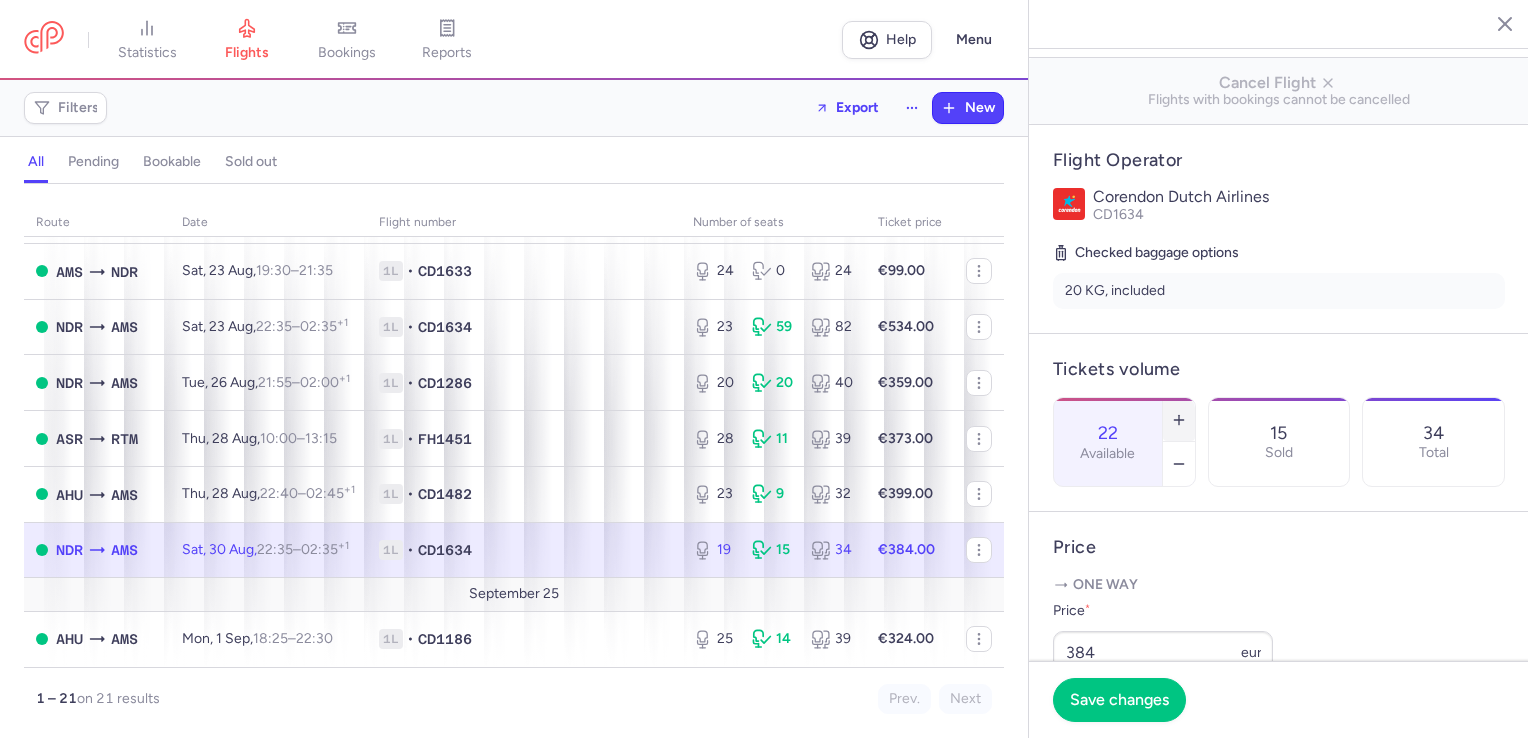 click at bounding box center [1179, 420] 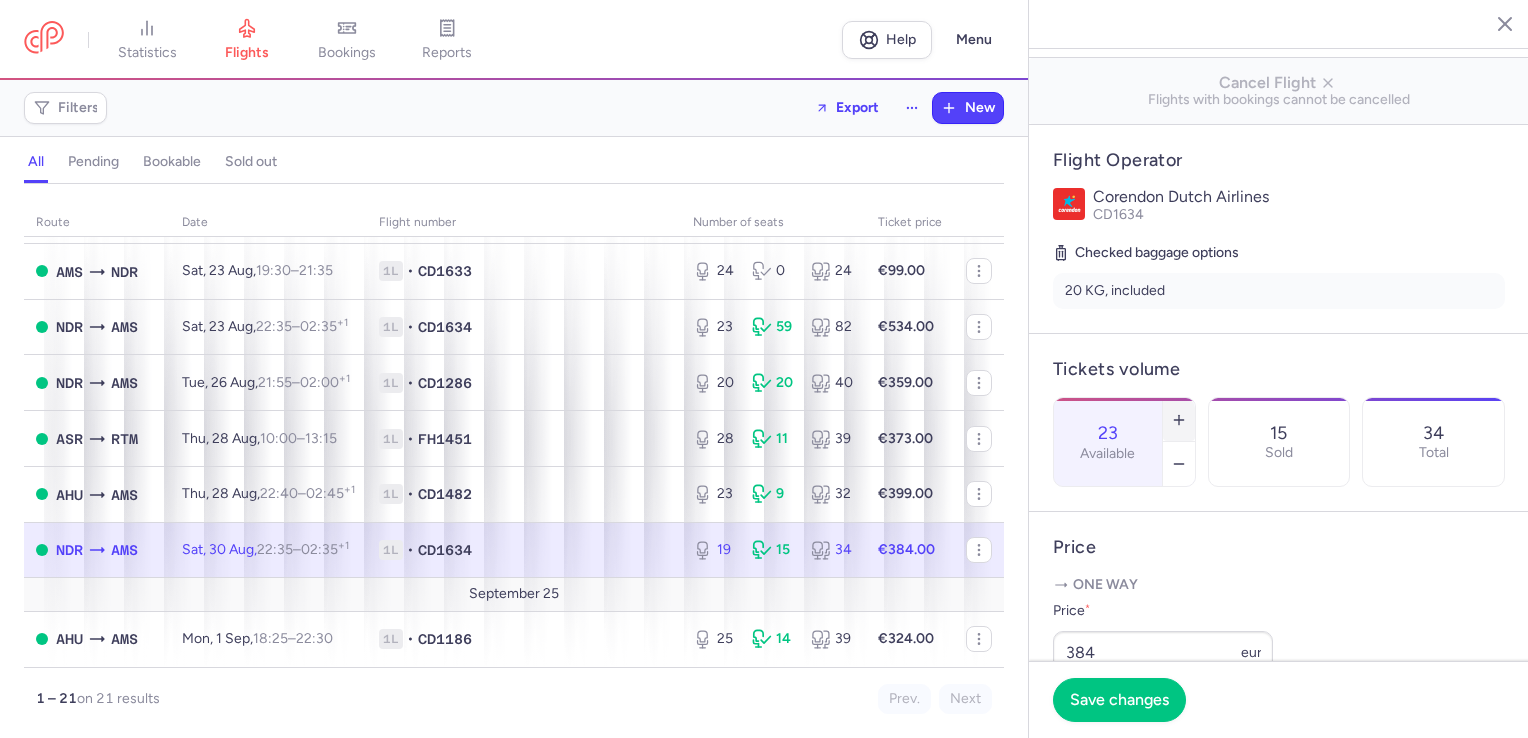 click at bounding box center (1179, 420) 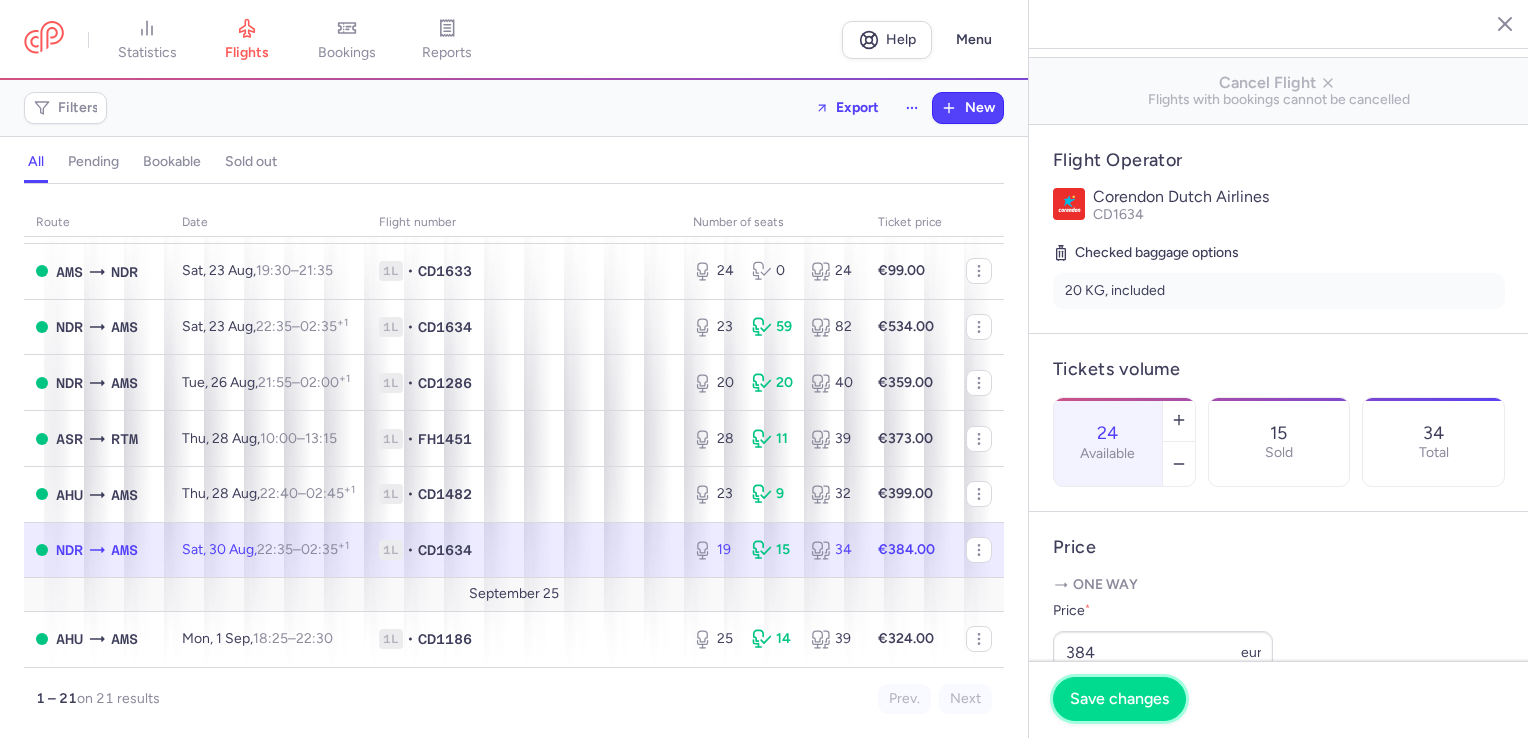 click on "Save changes" at bounding box center [1119, 699] 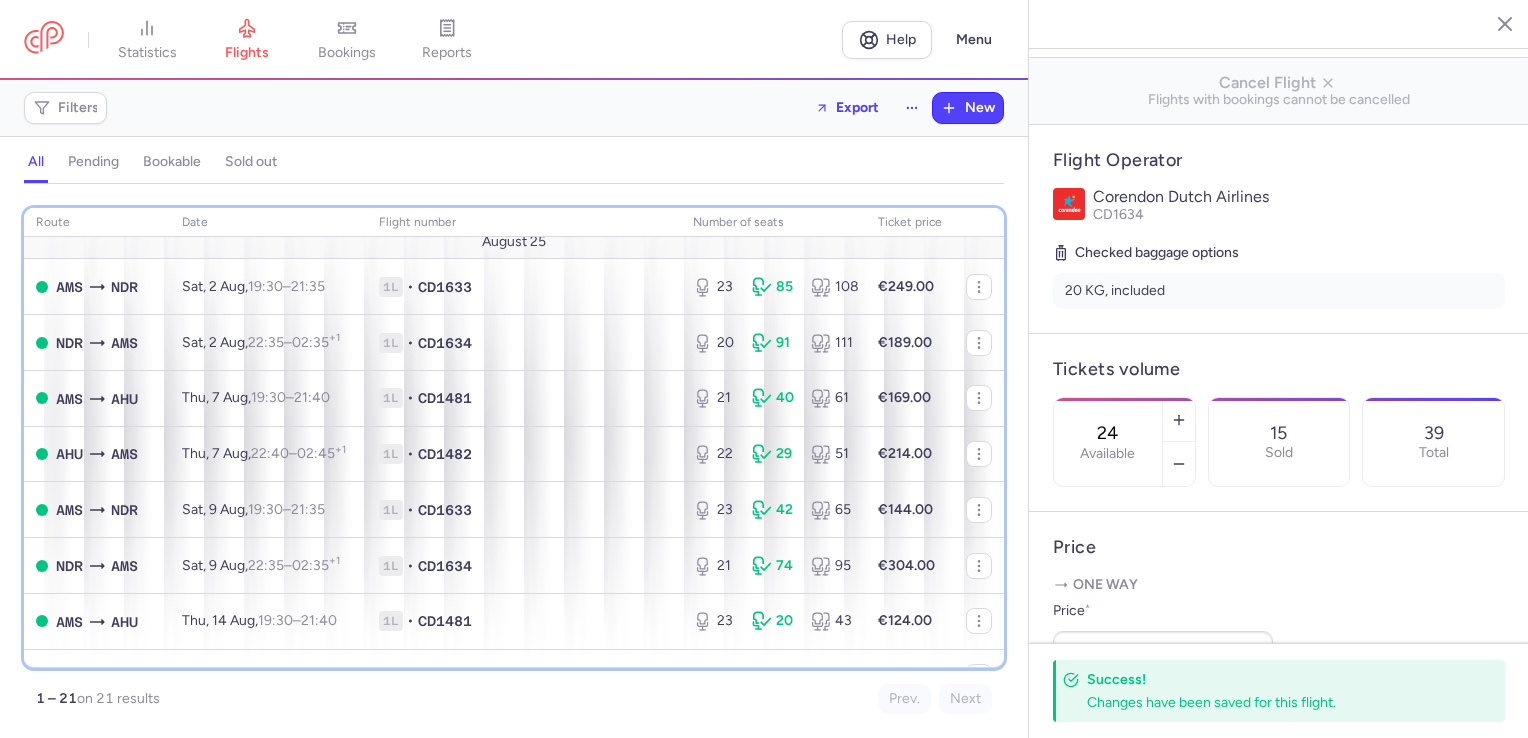 scroll, scrollTop: 0, scrollLeft: 0, axis: both 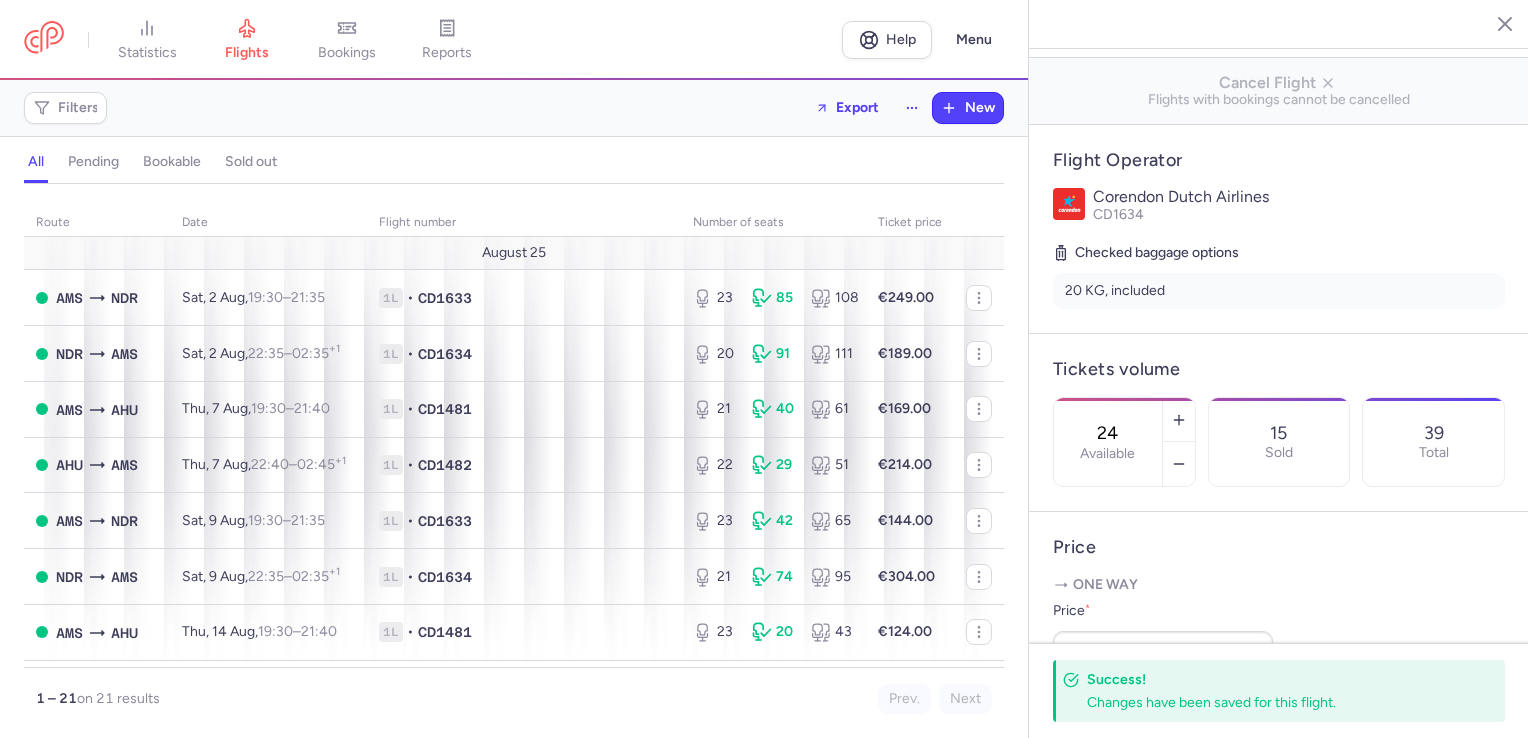 click on "statistics flights bookings reports  Help  Menu" at bounding box center [514, 40] 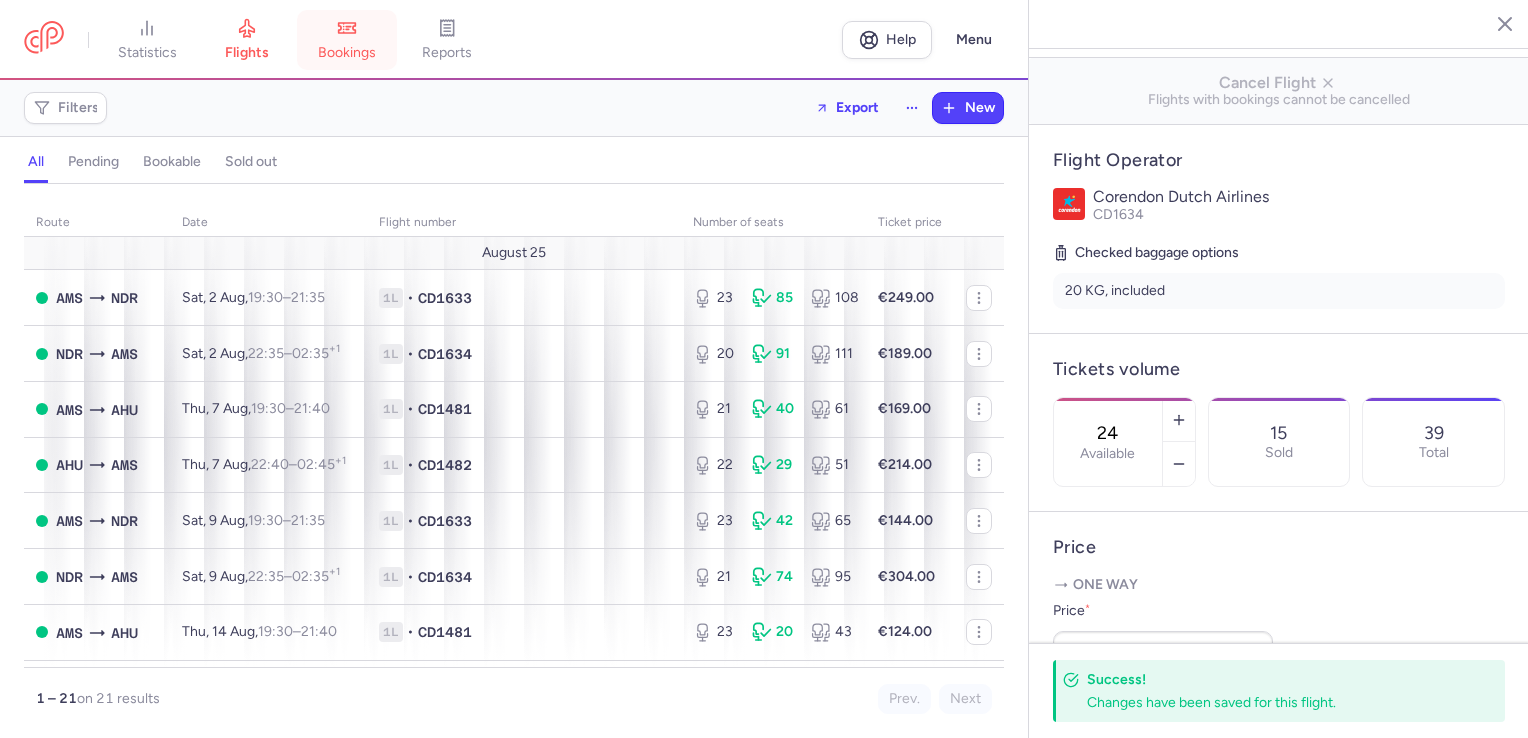 click on "bookings" at bounding box center [347, 40] 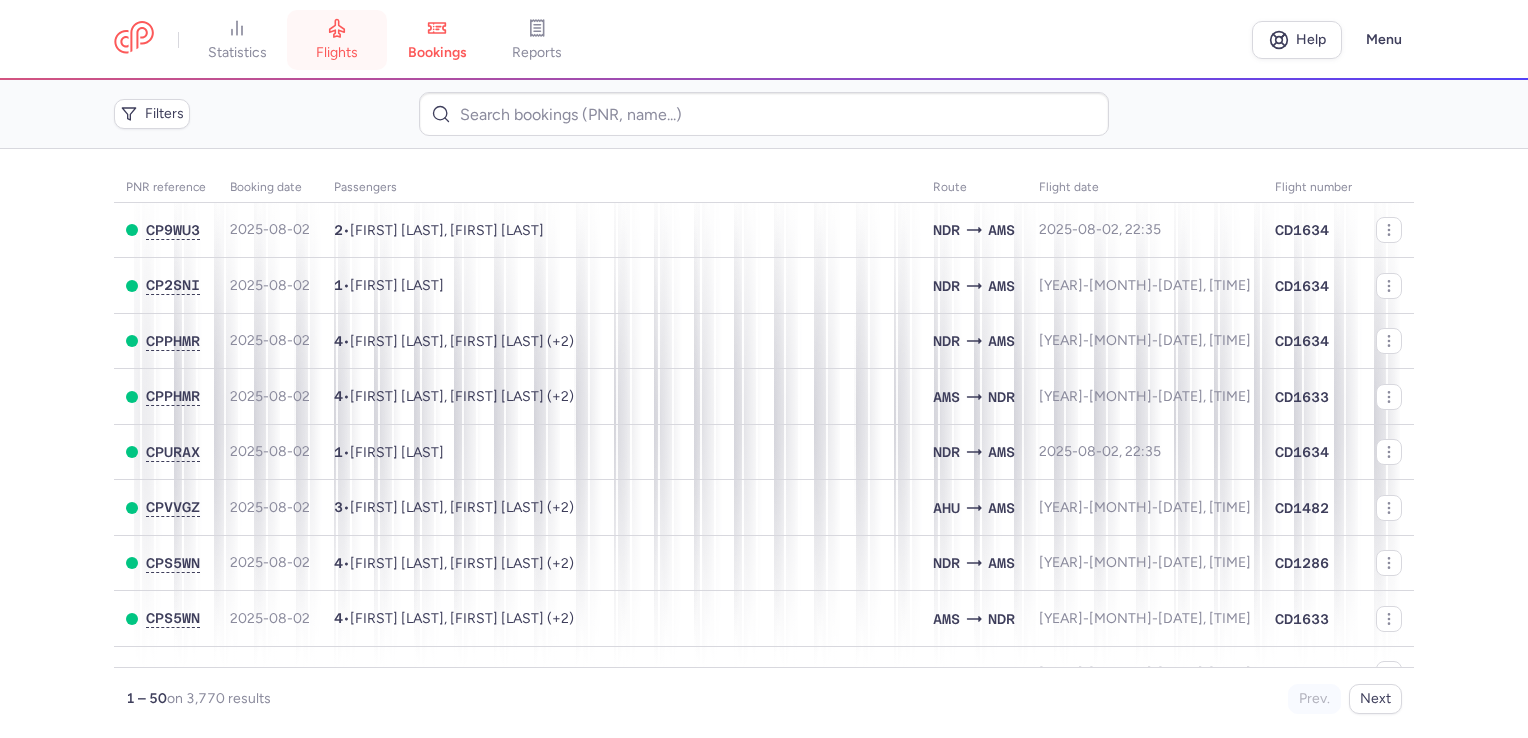 click on "flights" at bounding box center (337, 40) 